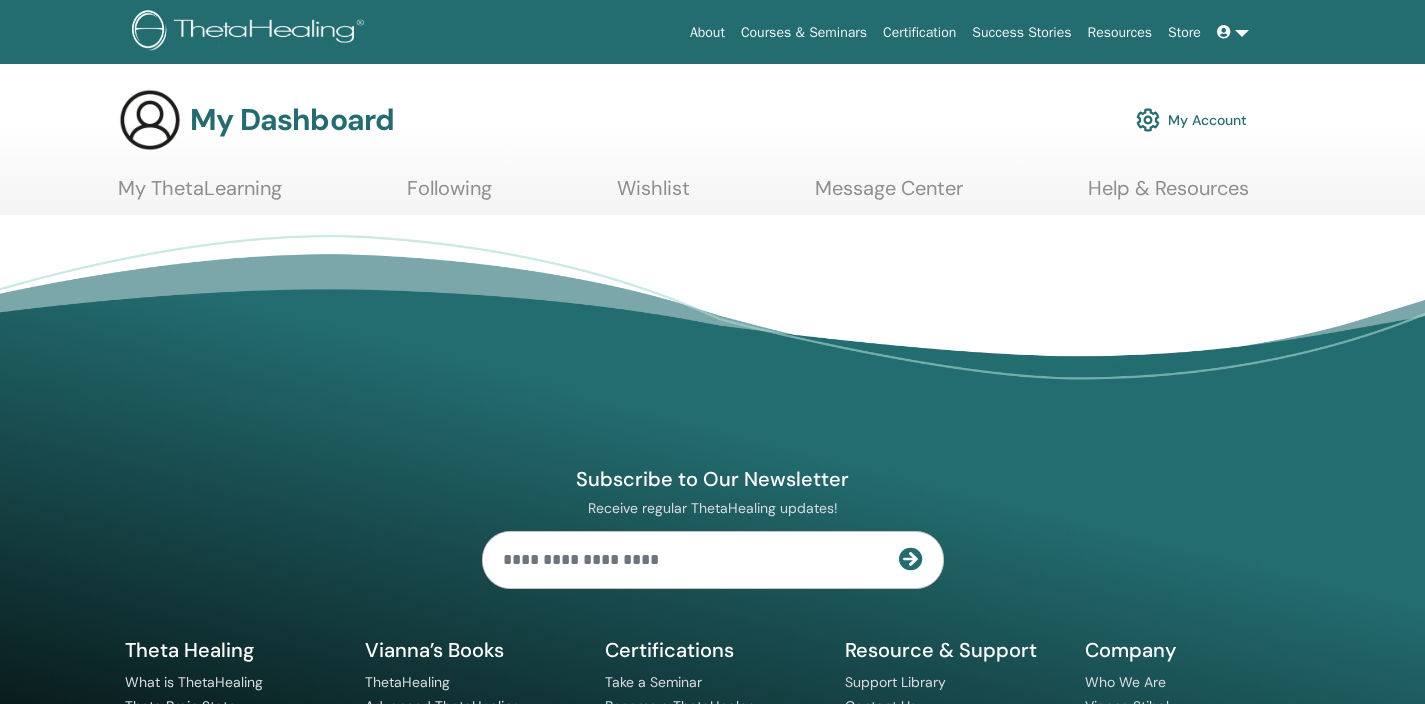 scroll, scrollTop: 0, scrollLeft: 0, axis: both 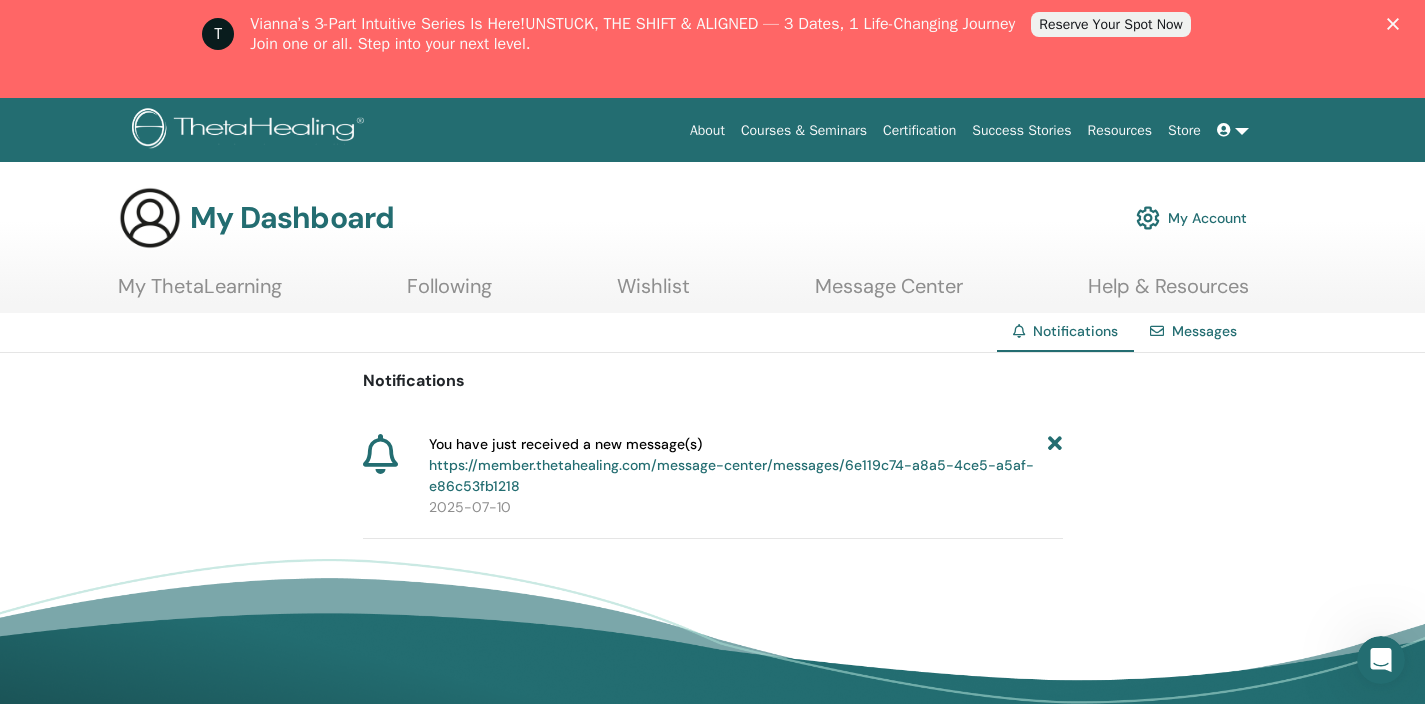 click on "Notifications You have just received a new message(s)
https://member.thetahealing.com/message-center/messages/6e119c74-a8a5-4ce5-a5af-e86c53fb1218 2025-07-10" at bounding box center (713, 446) 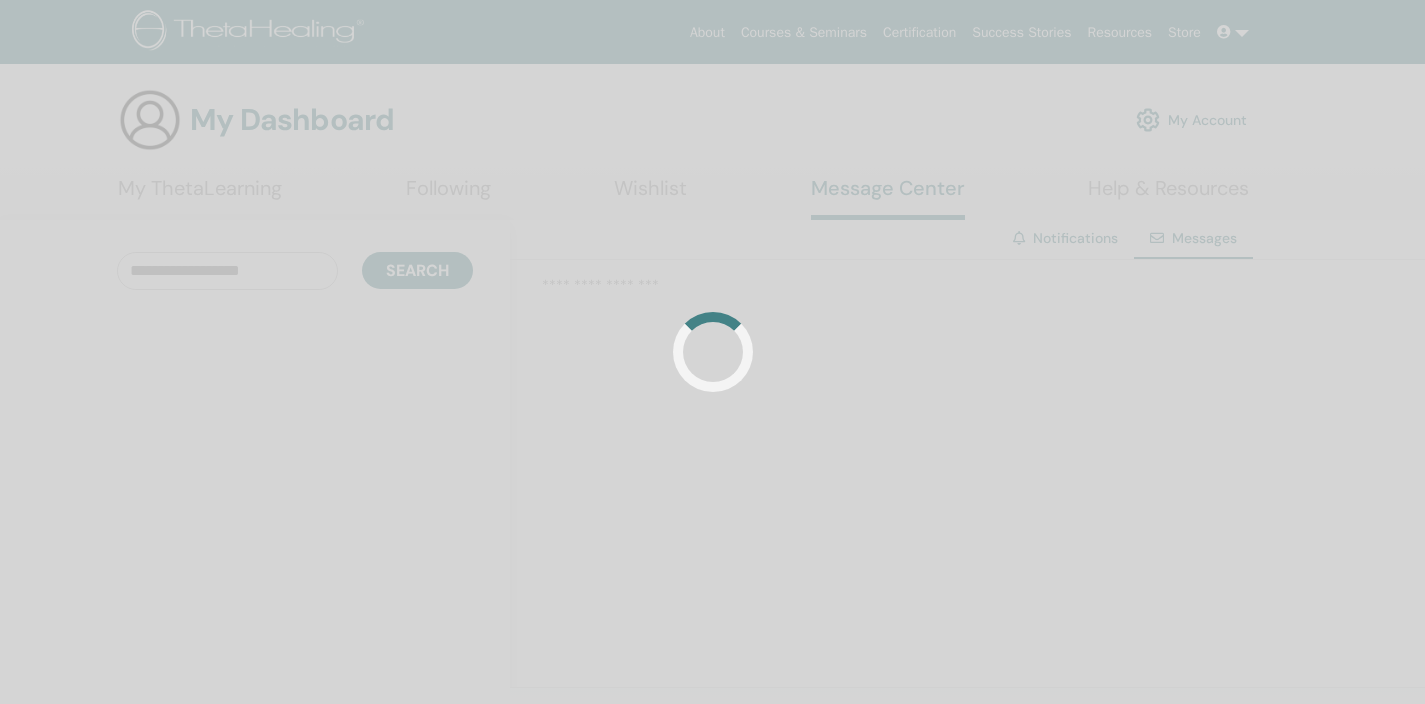 scroll, scrollTop: 0, scrollLeft: 0, axis: both 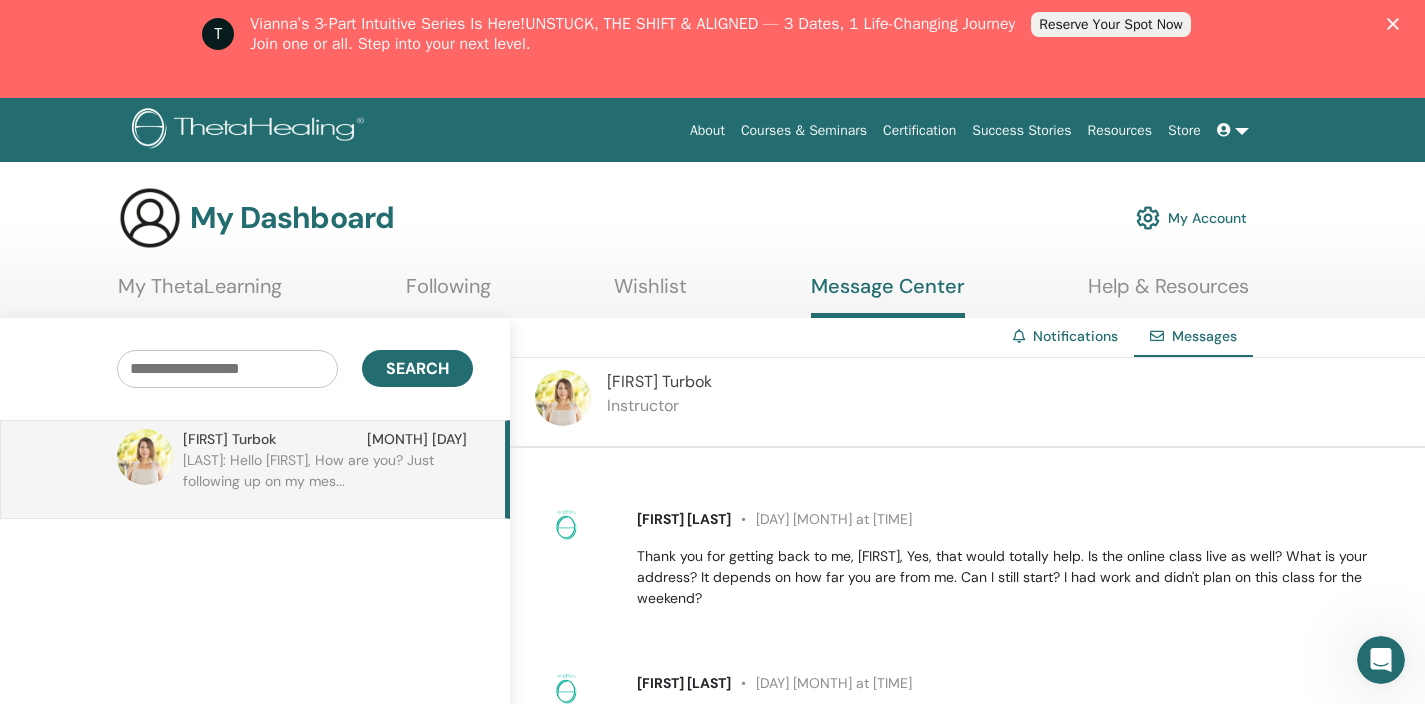 click at bounding box center [563, 398] 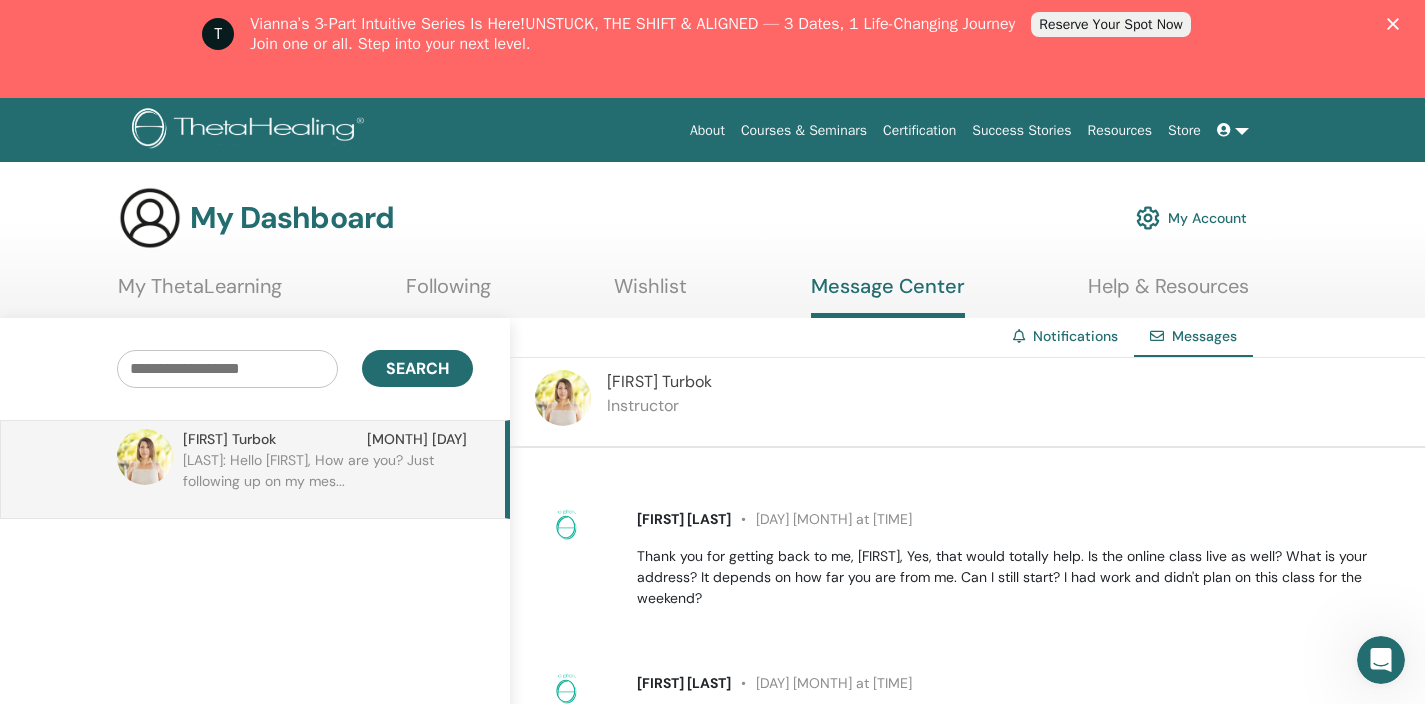 click on "Gizella   Turbok Jul 15" at bounding box center [325, 439] 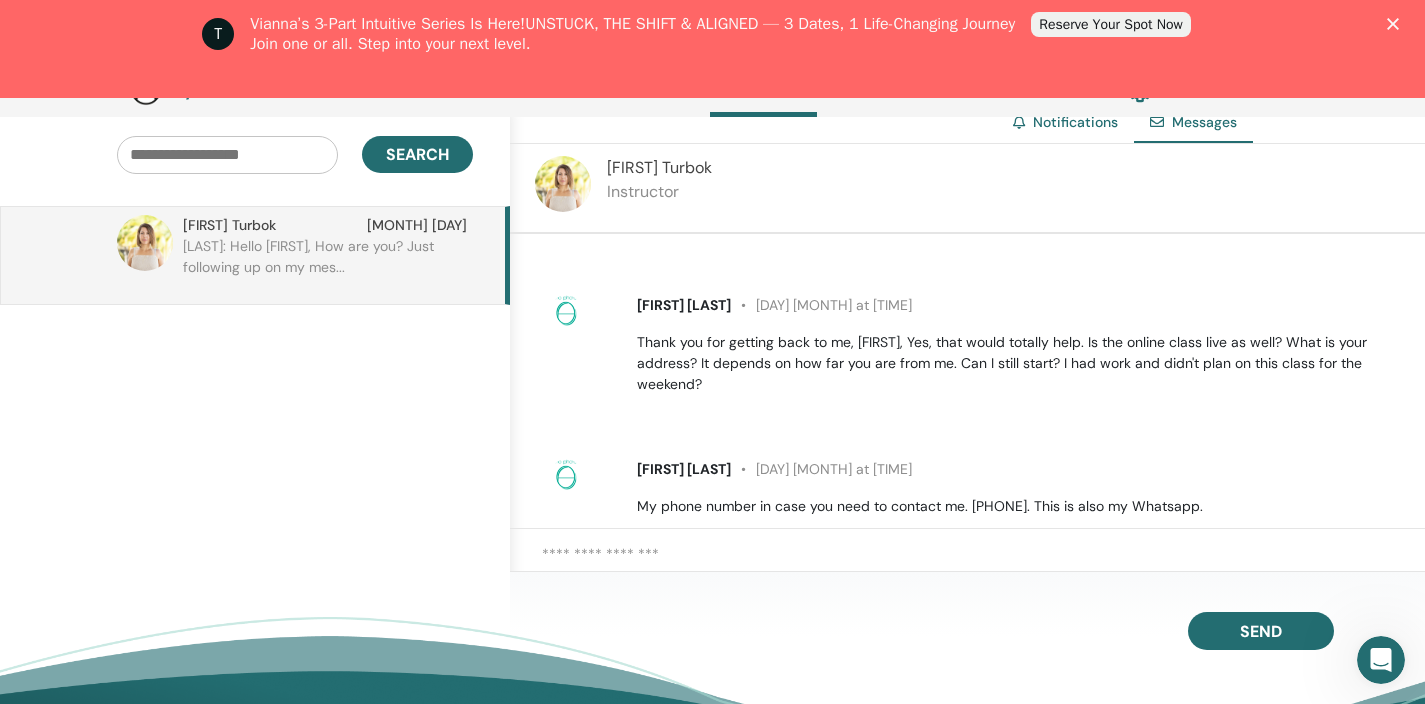 scroll, scrollTop: 272, scrollLeft: 0, axis: vertical 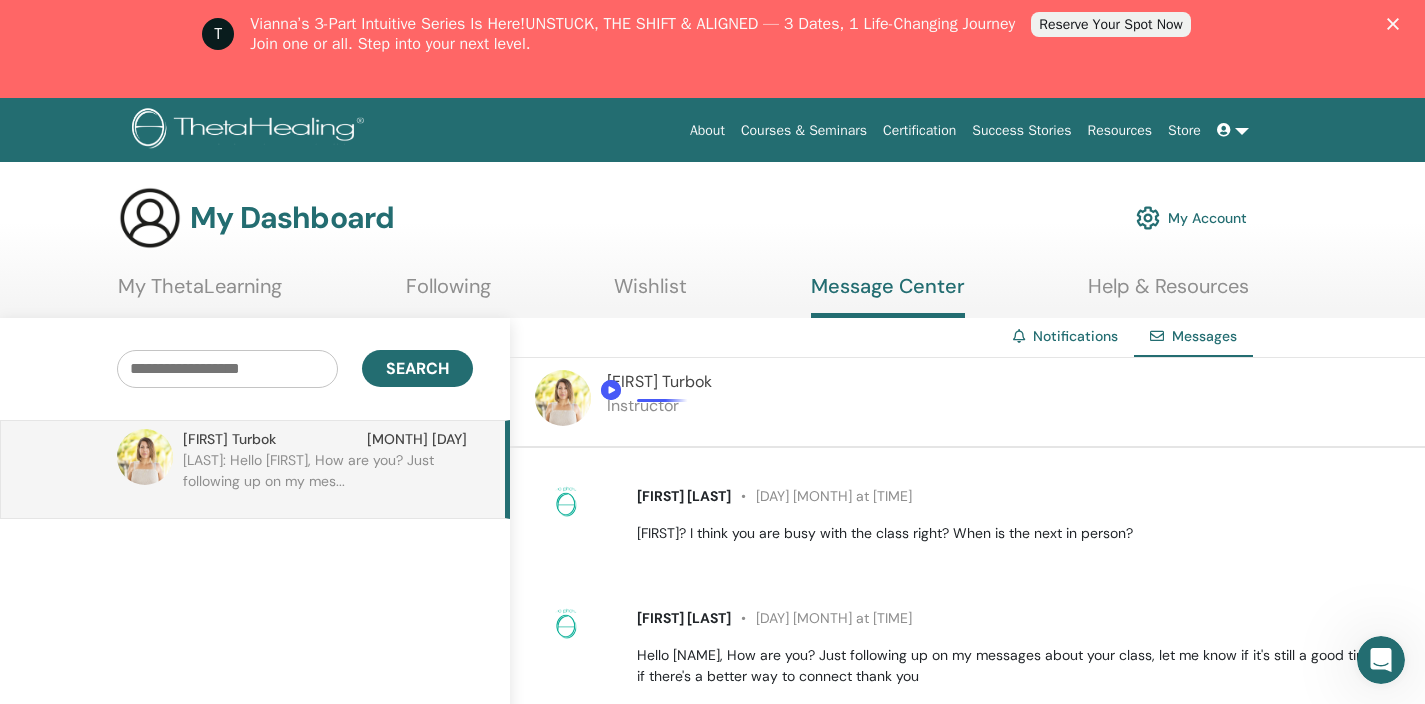 click on "Gizella   Turbok" at bounding box center [659, 381] 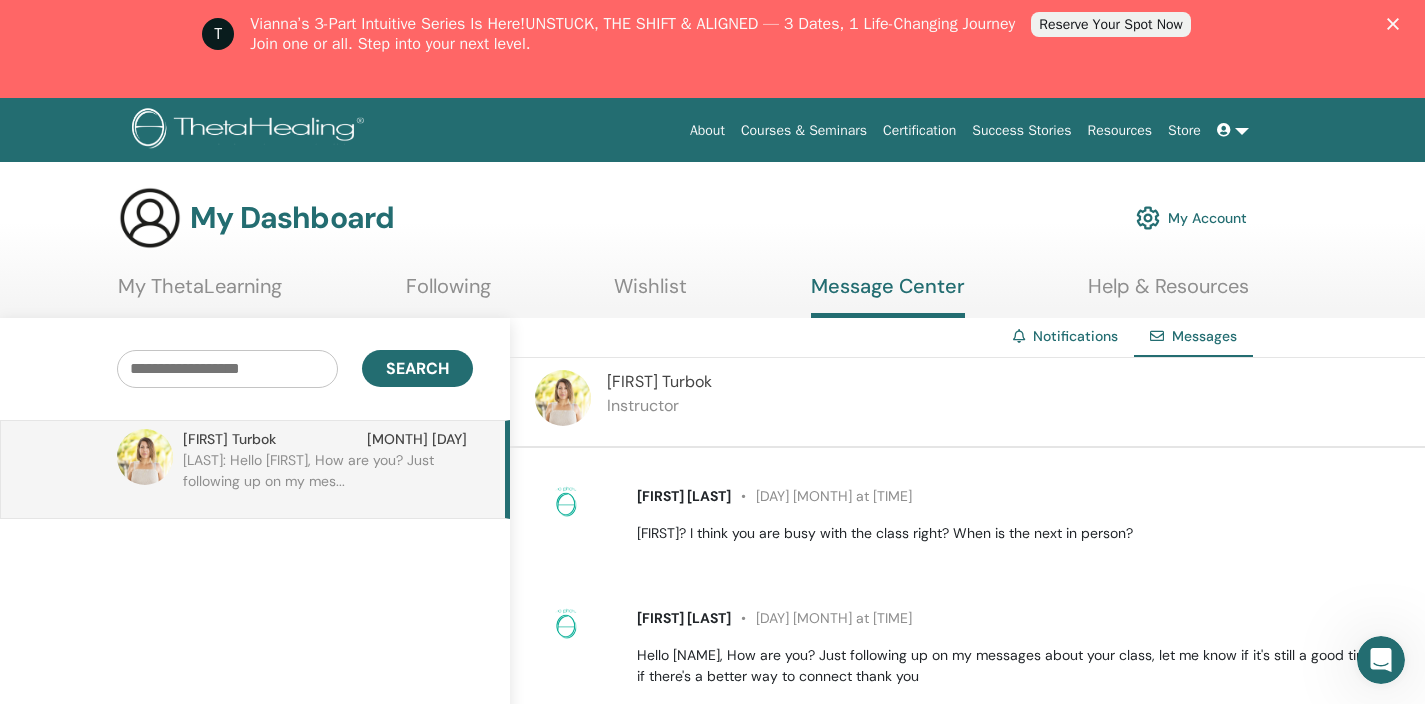 click at bounding box center (563, 398) 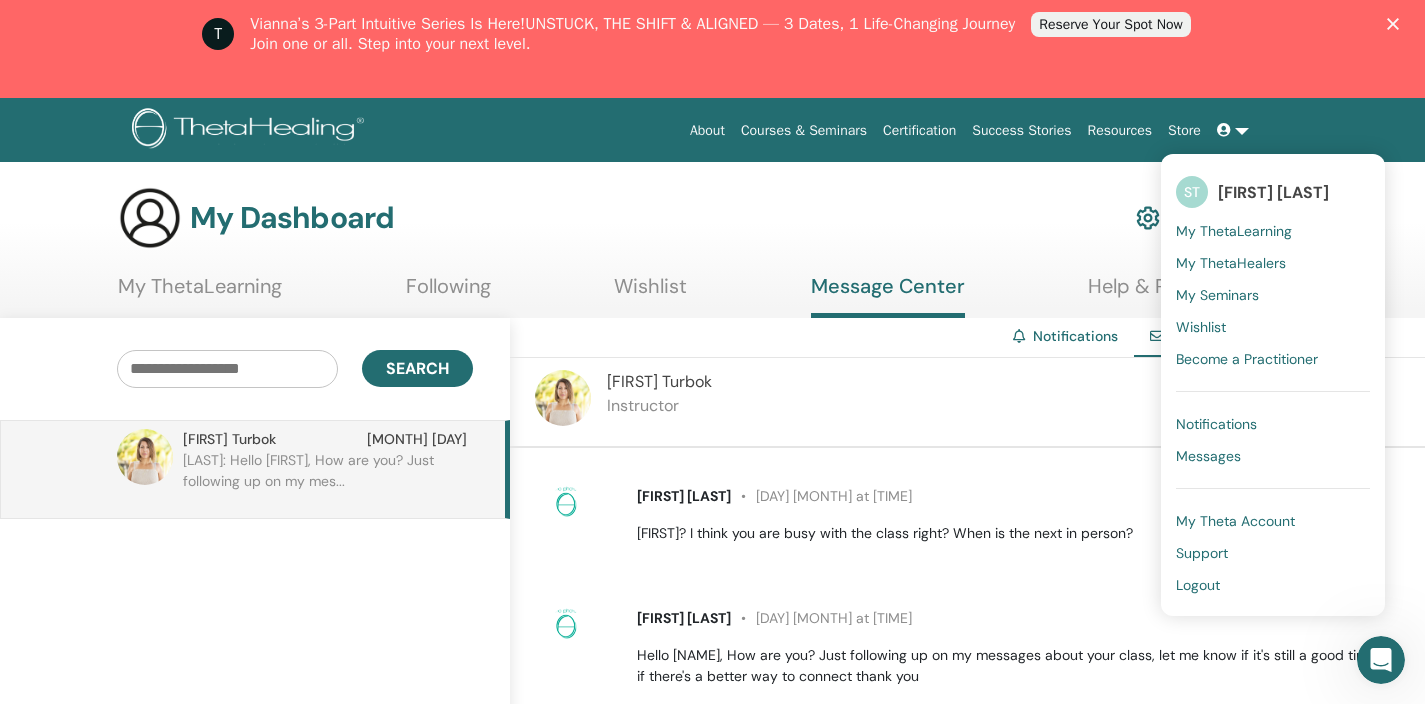 click on "My Seminars" at bounding box center (1217, 295) 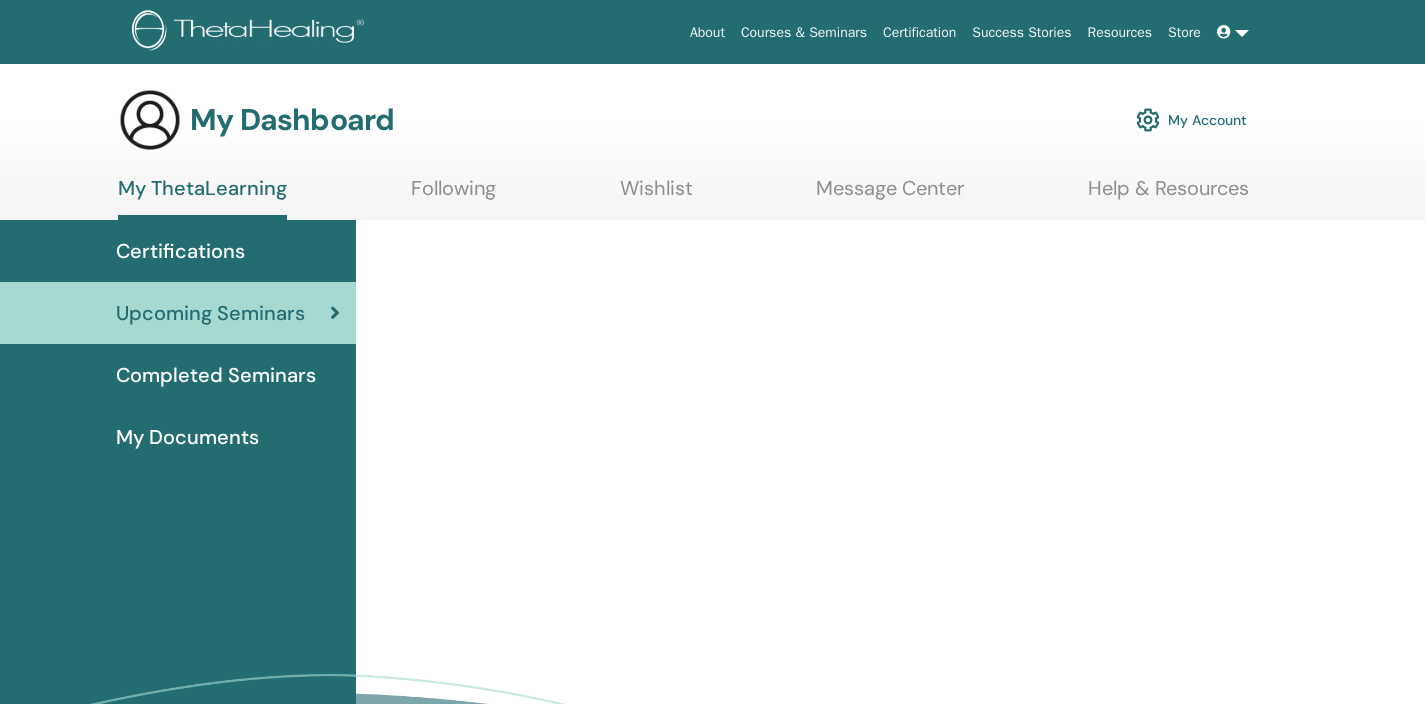 scroll, scrollTop: 0, scrollLeft: 0, axis: both 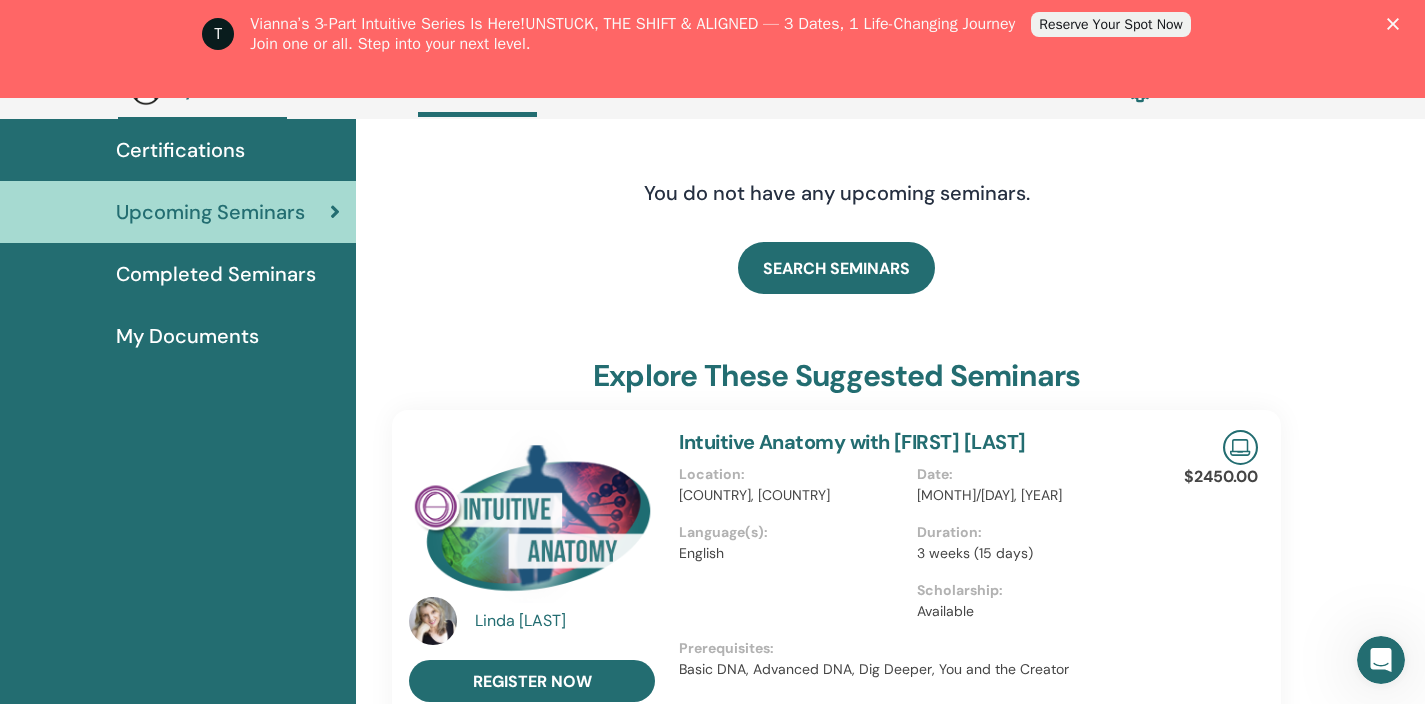 click on "Reserve Your Spot Now" at bounding box center (1110, 24) 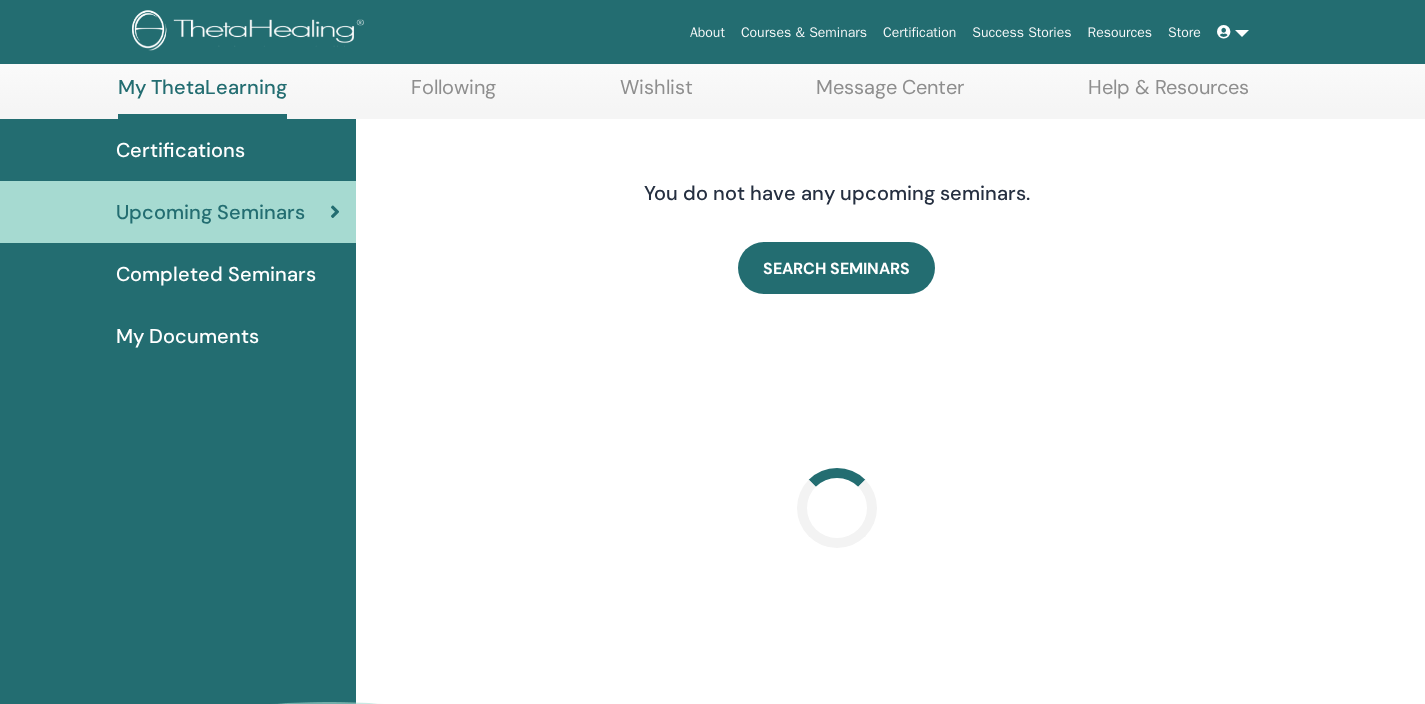 scroll, scrollTop: 101, scrollLeft: 0, axis: vertical 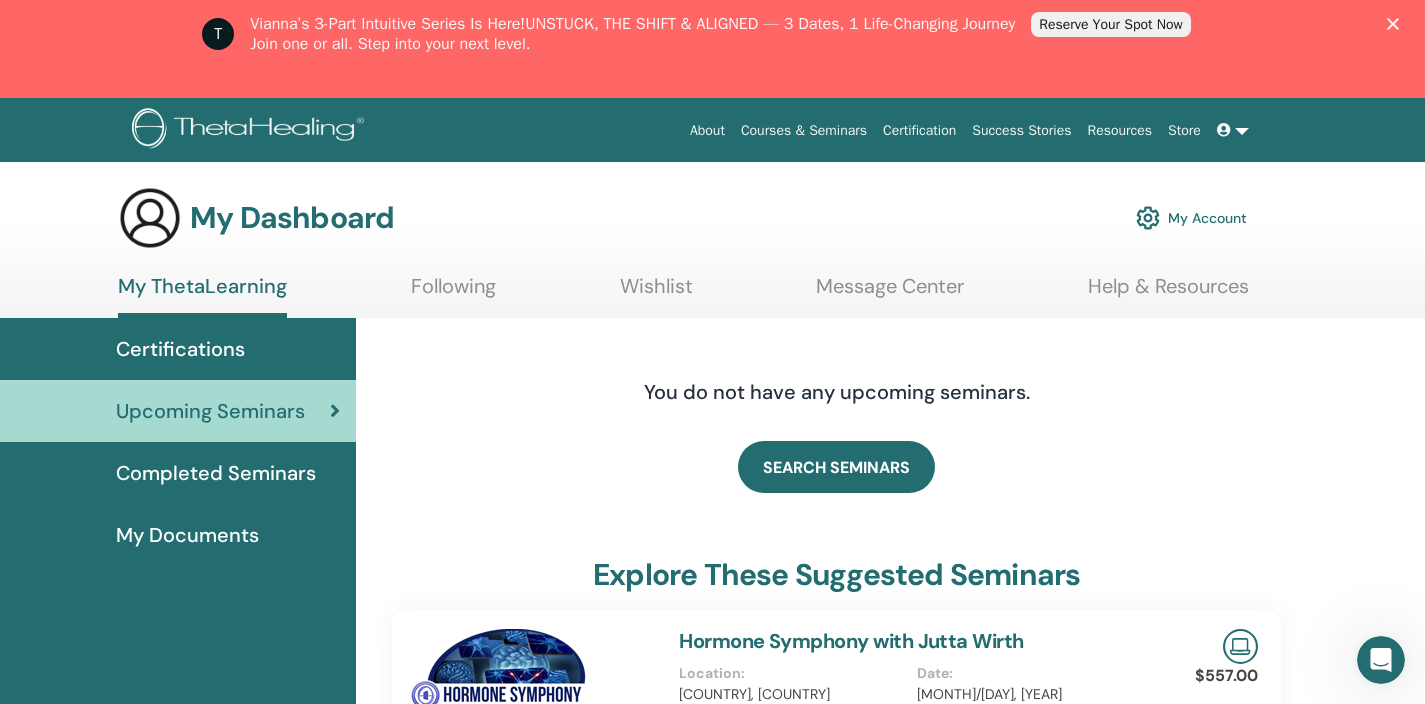 click on "Message Center" at bounding box center [890, 293] 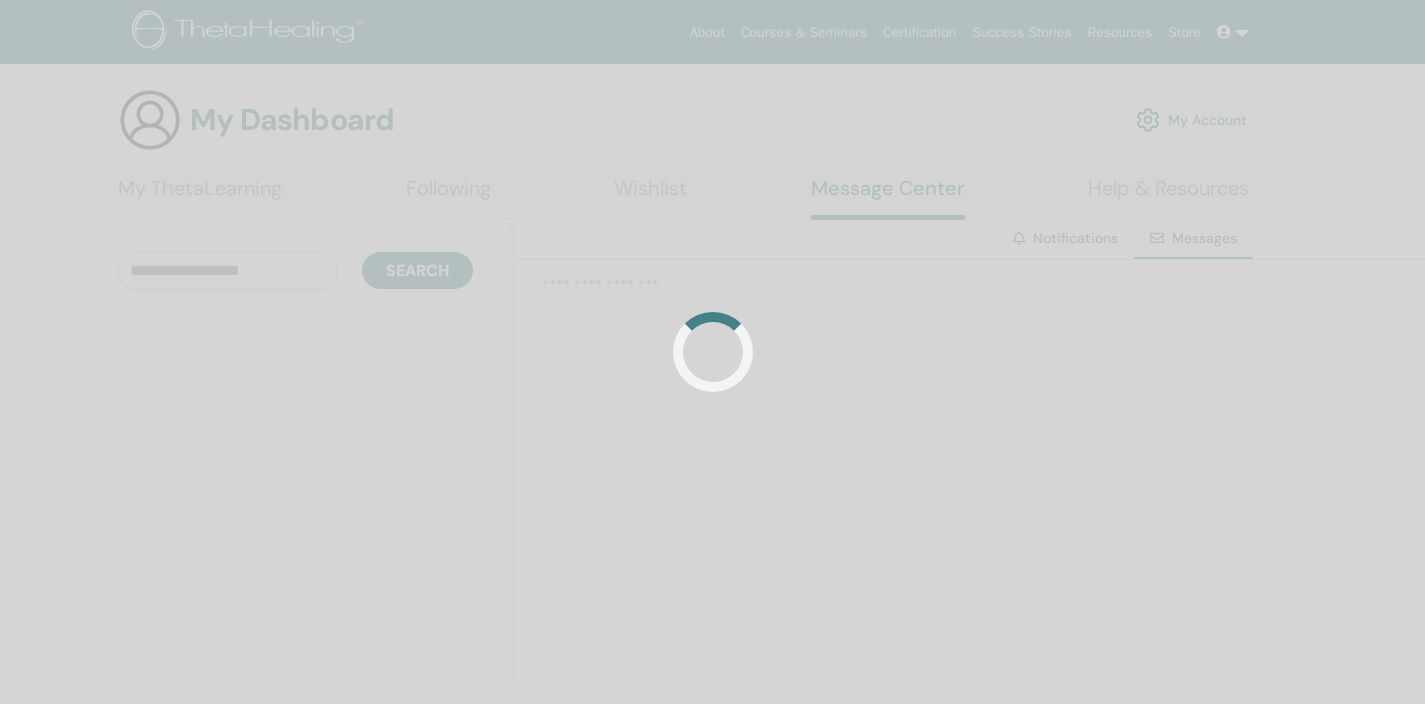 scroll, scrollTop: 0, scrollLeft: 0, axis: both 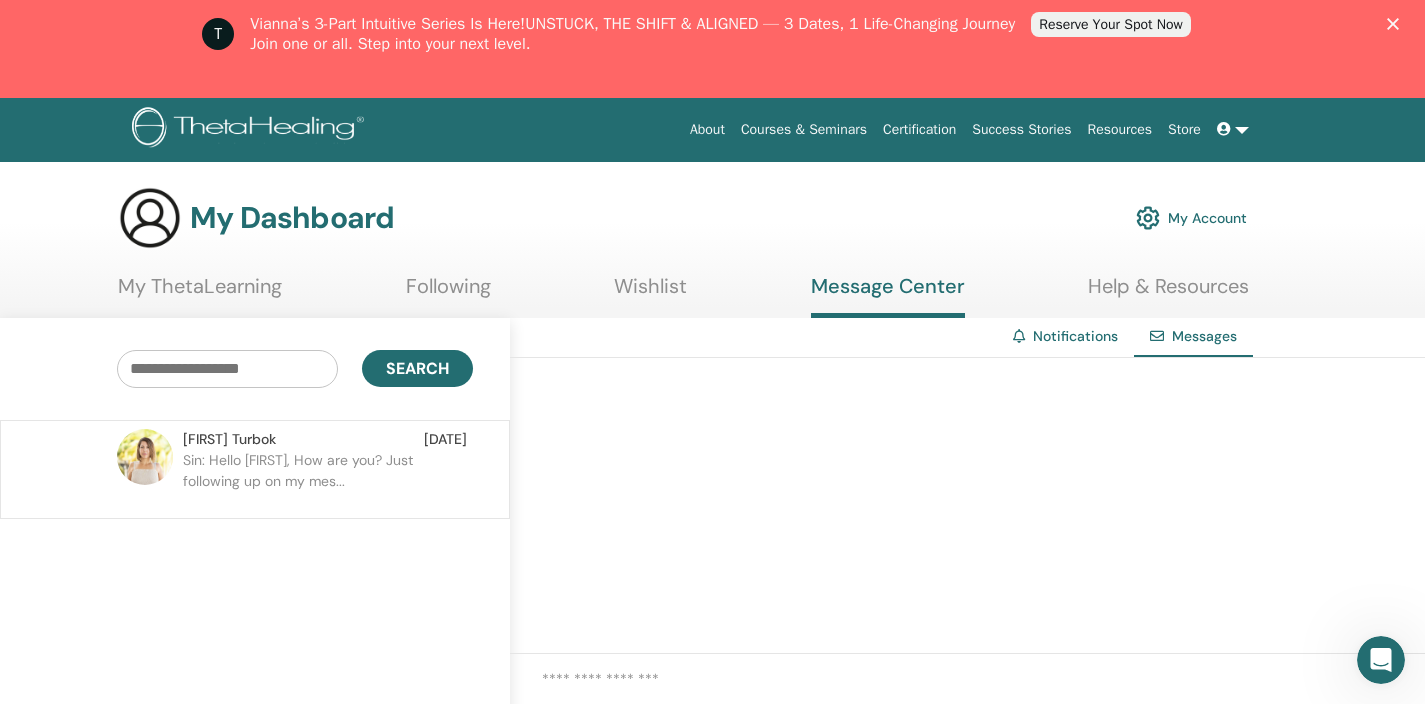 click on "Sin: Hello [FIRST], How are you? Just following up on my mes..." at bounding box center (328, 480) 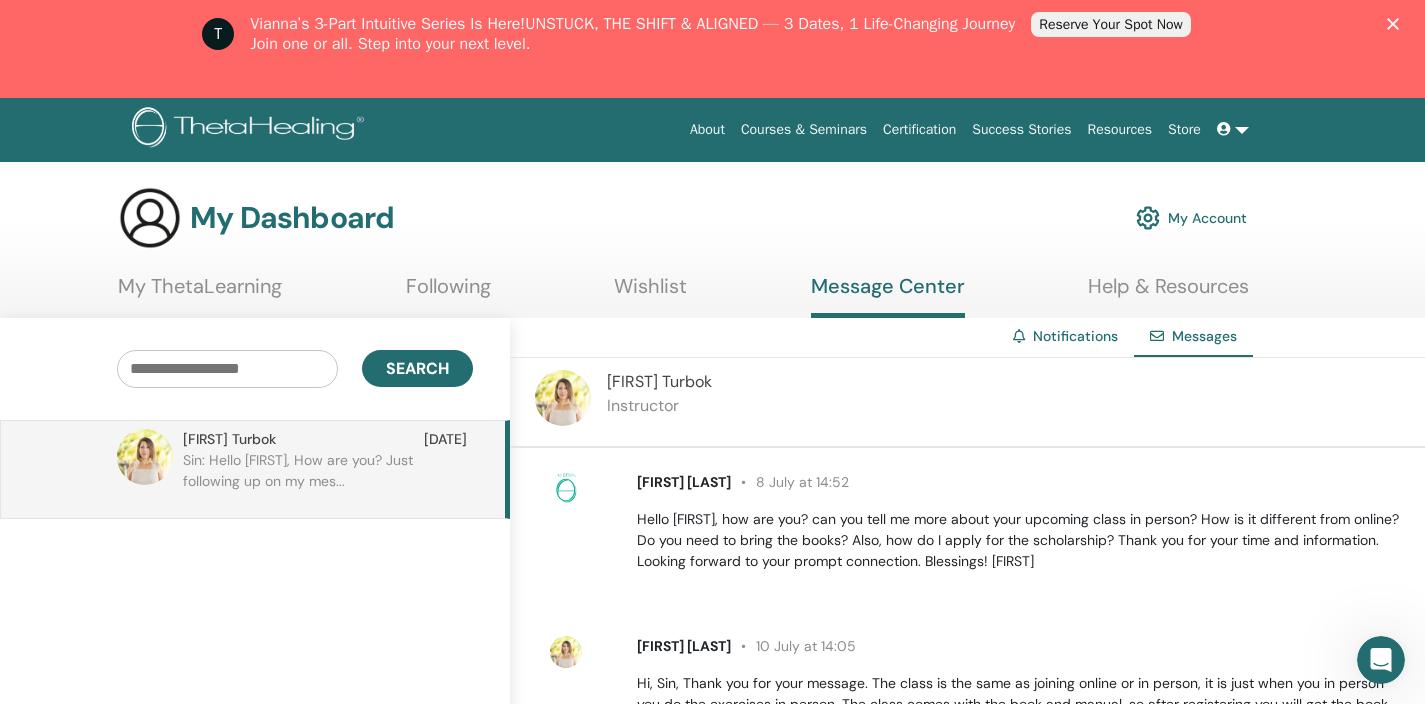 scroll, scrollTop: 38, scrollLeft: 0, axis: vertical 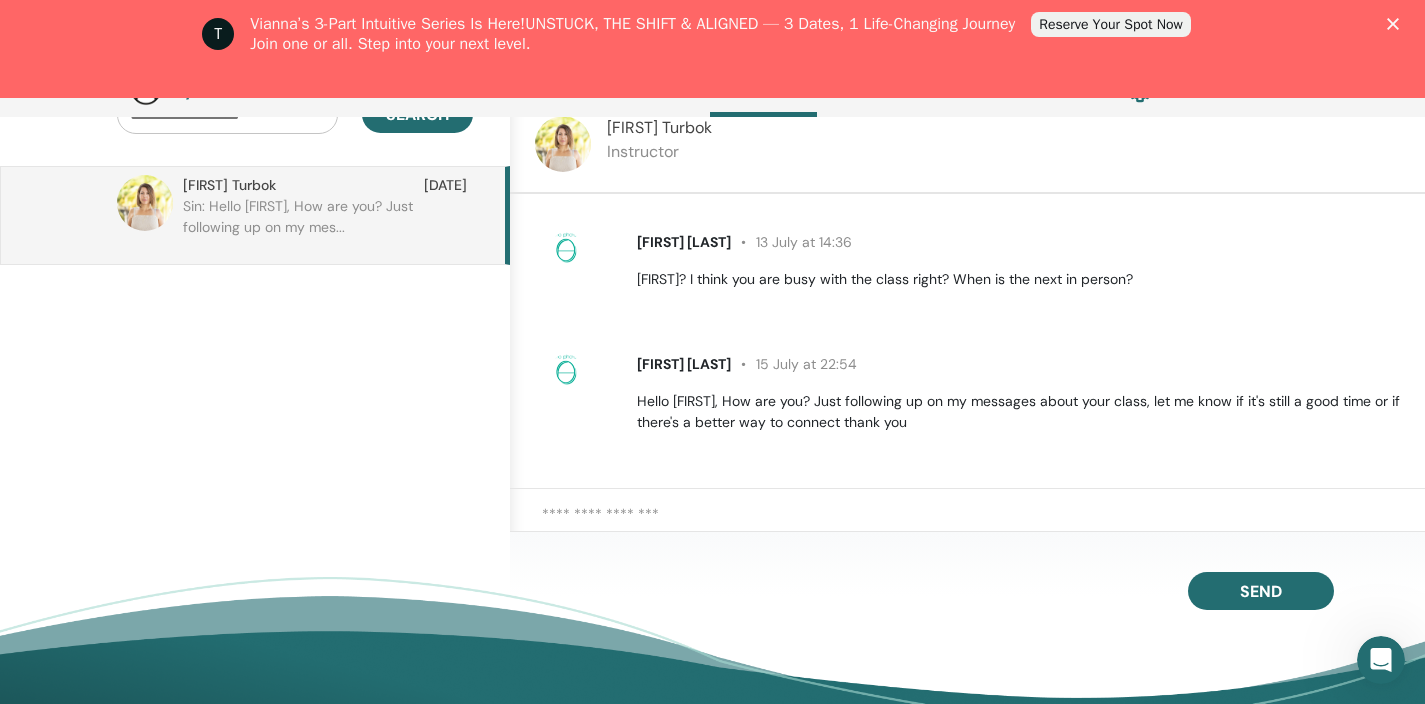 click at bounding box center (983, 524) 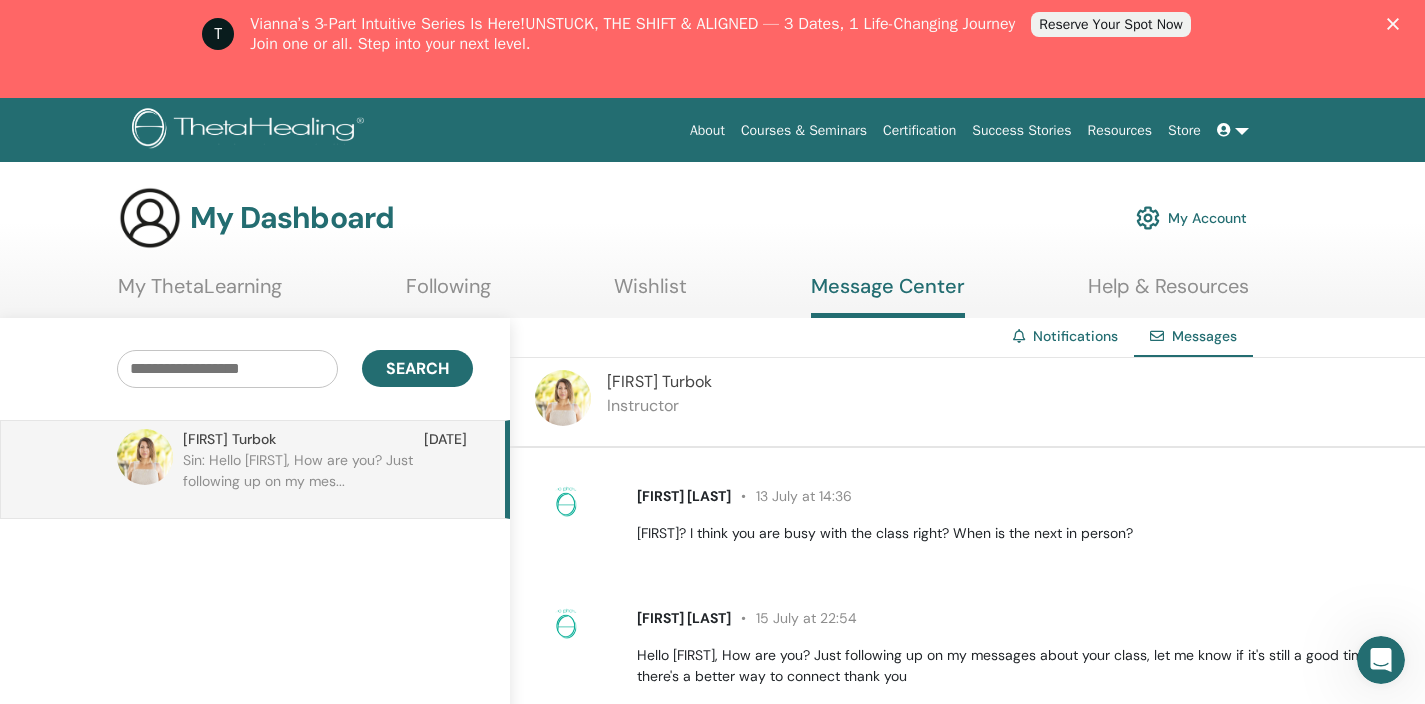 click on "My ThetaLearning" at bounding box center [200, 293] 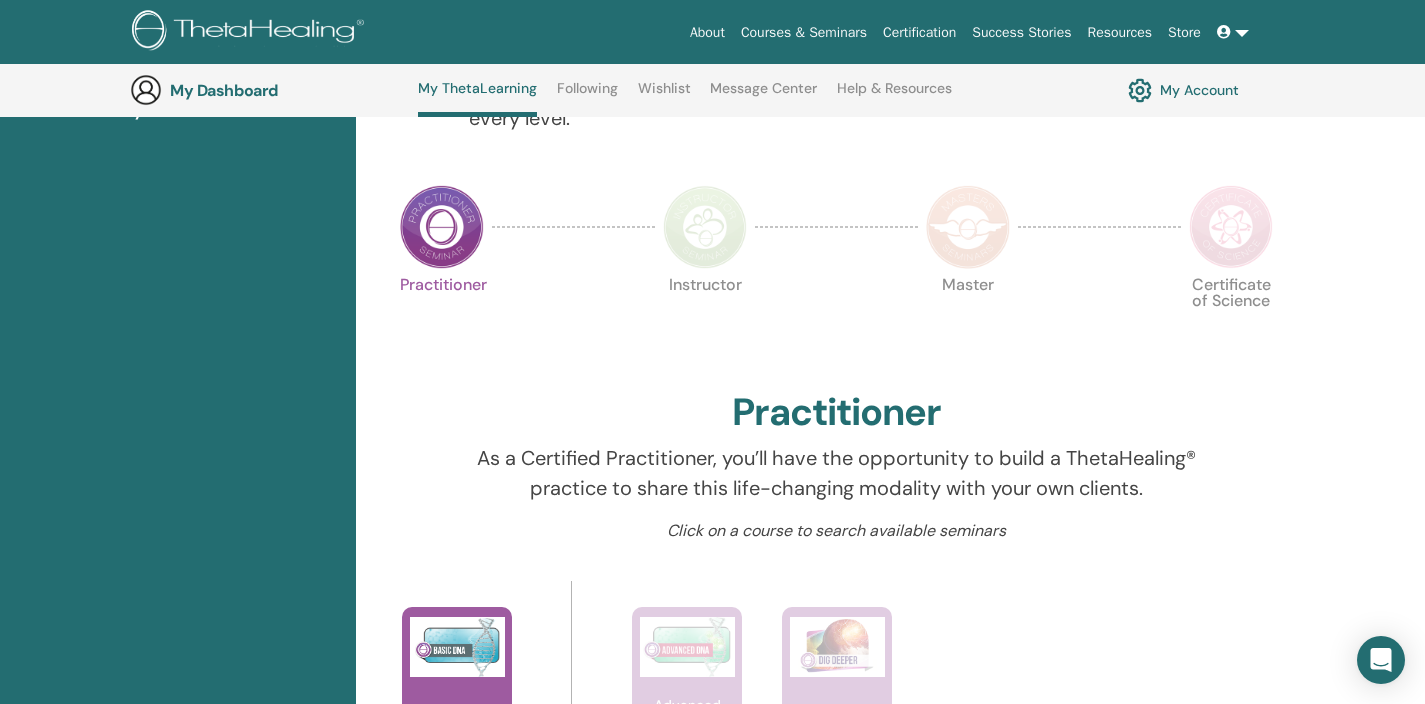 scroll, scrollTop: 391, scrollLeft: 0, axis: vertical 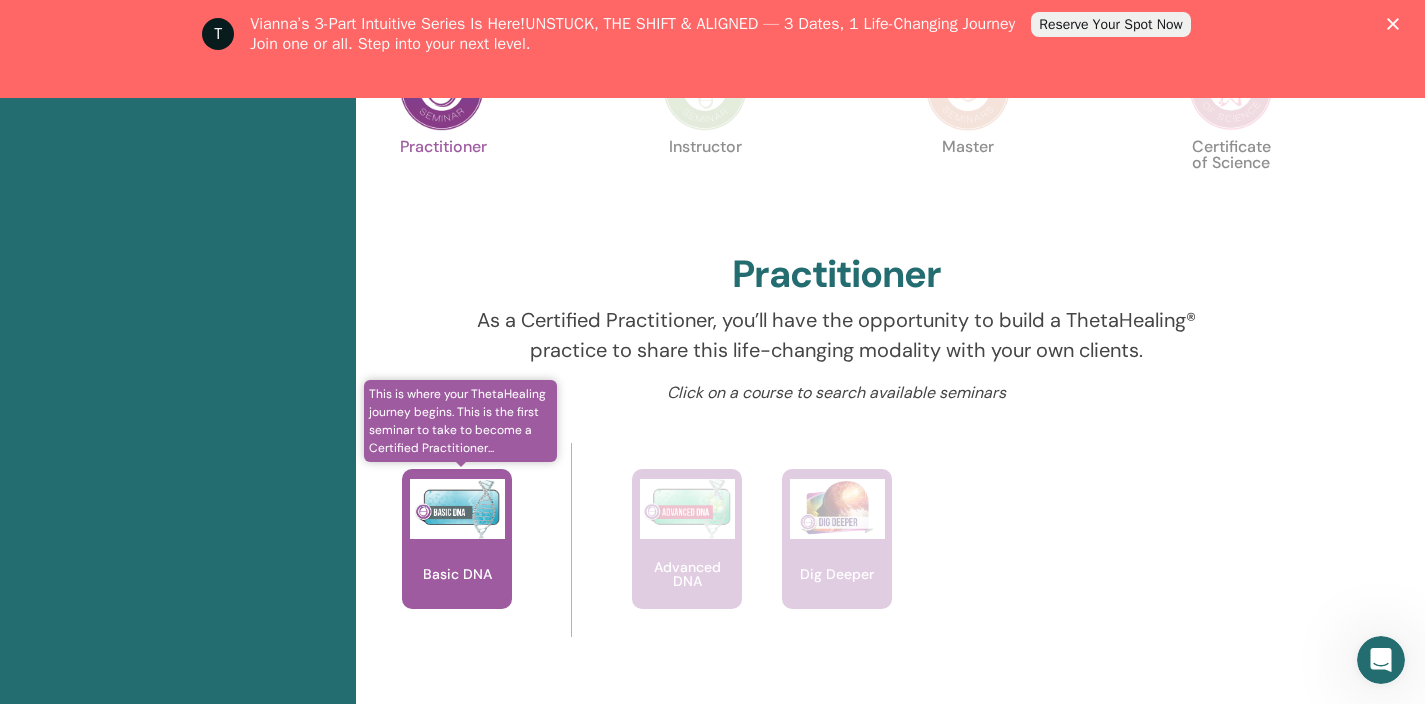click at bounding box center [457, 509] 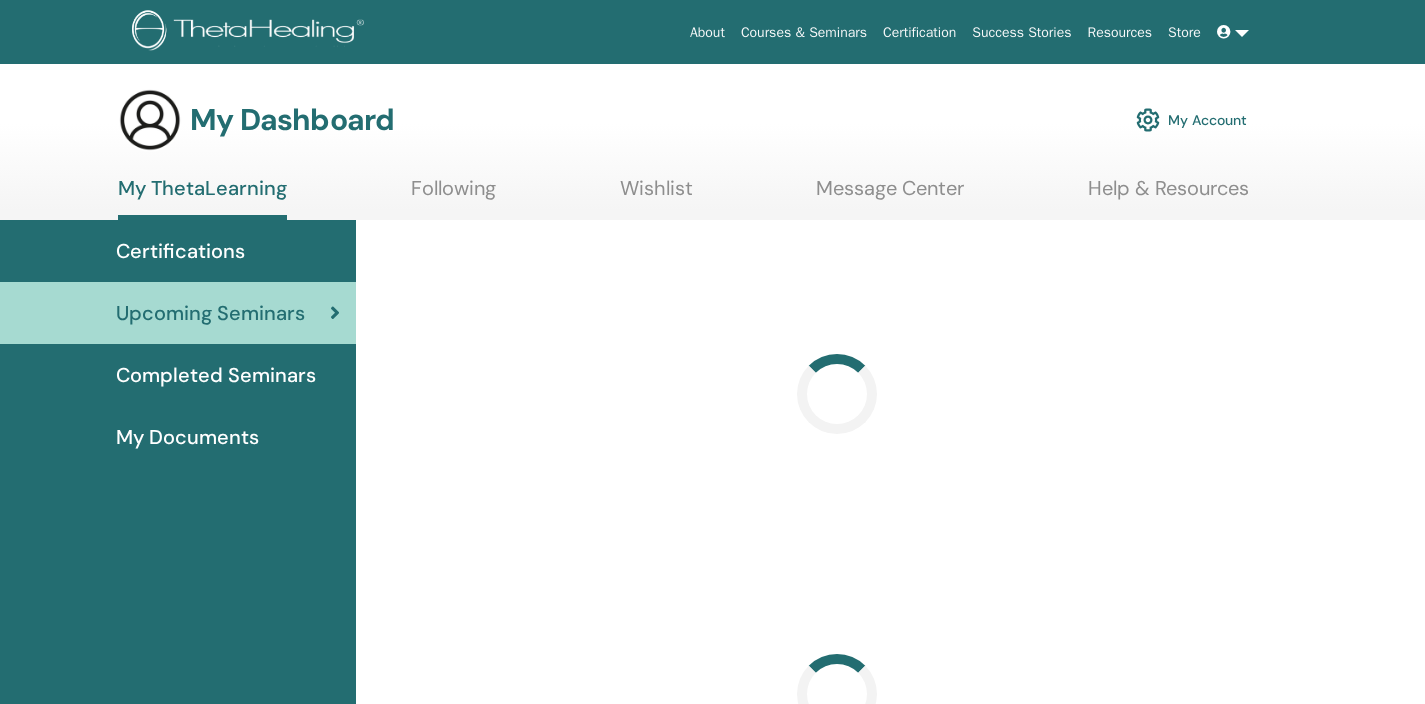 scroll, scrollTop: 0, scrollLeft: 0, axis: both 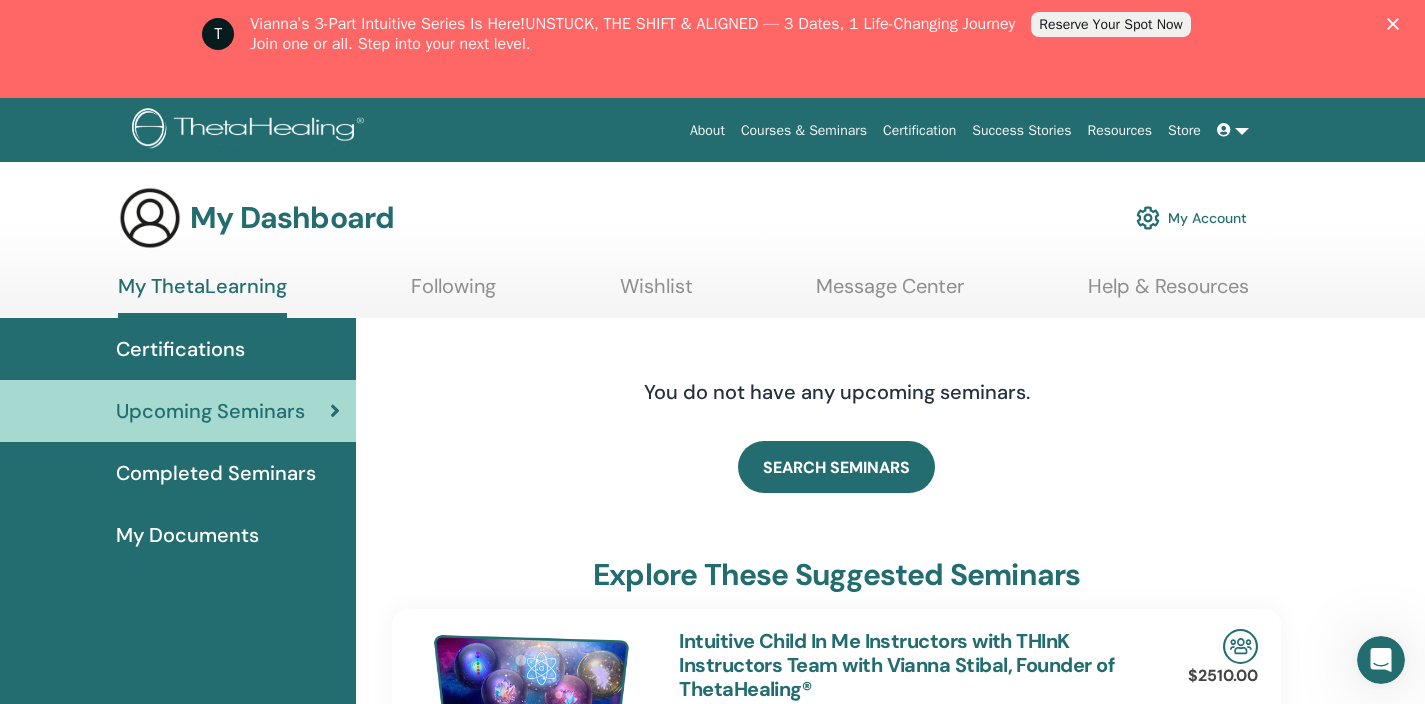 click on "My Dashboard
My Account
My ThetaLearning
Following
Wishlist
Message Center
Help & Resources" at bounding box center (712, 252) 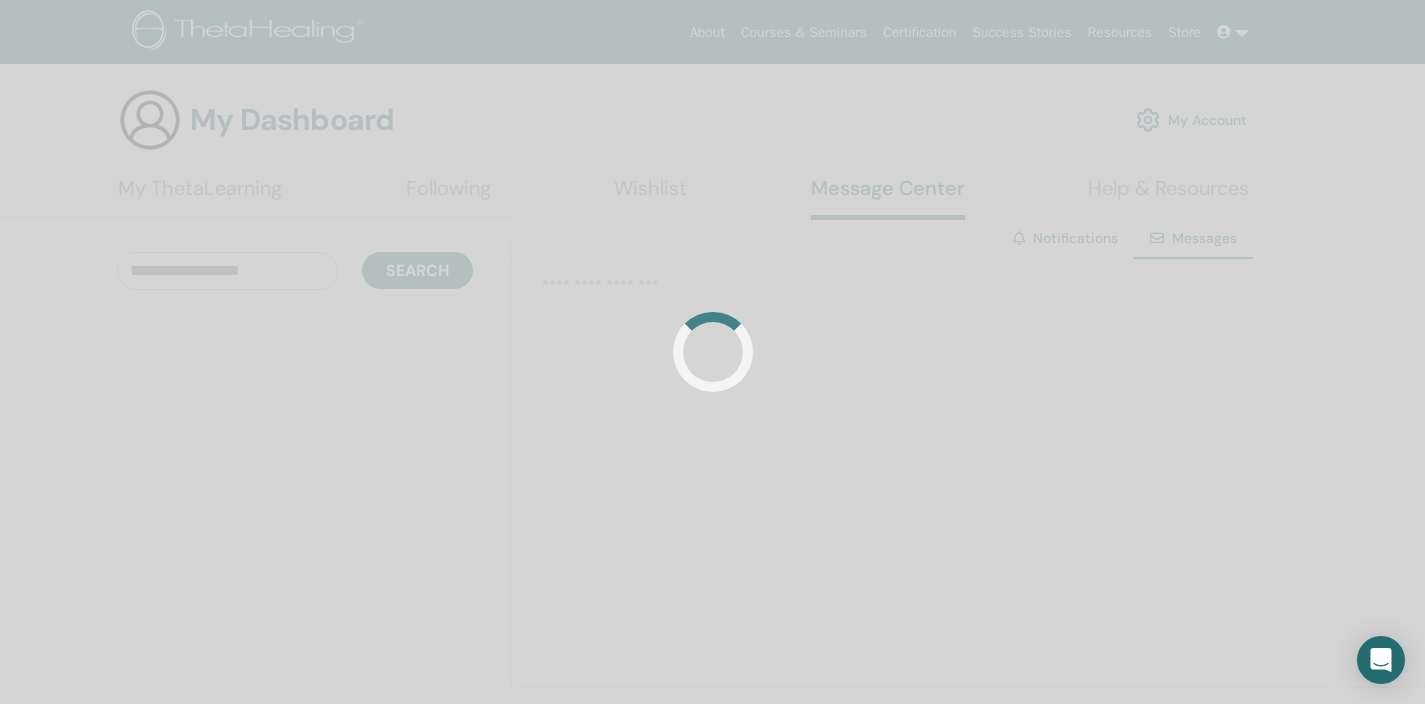 scroll, scrollTop: 0, scrollLeft: 0, axis: both 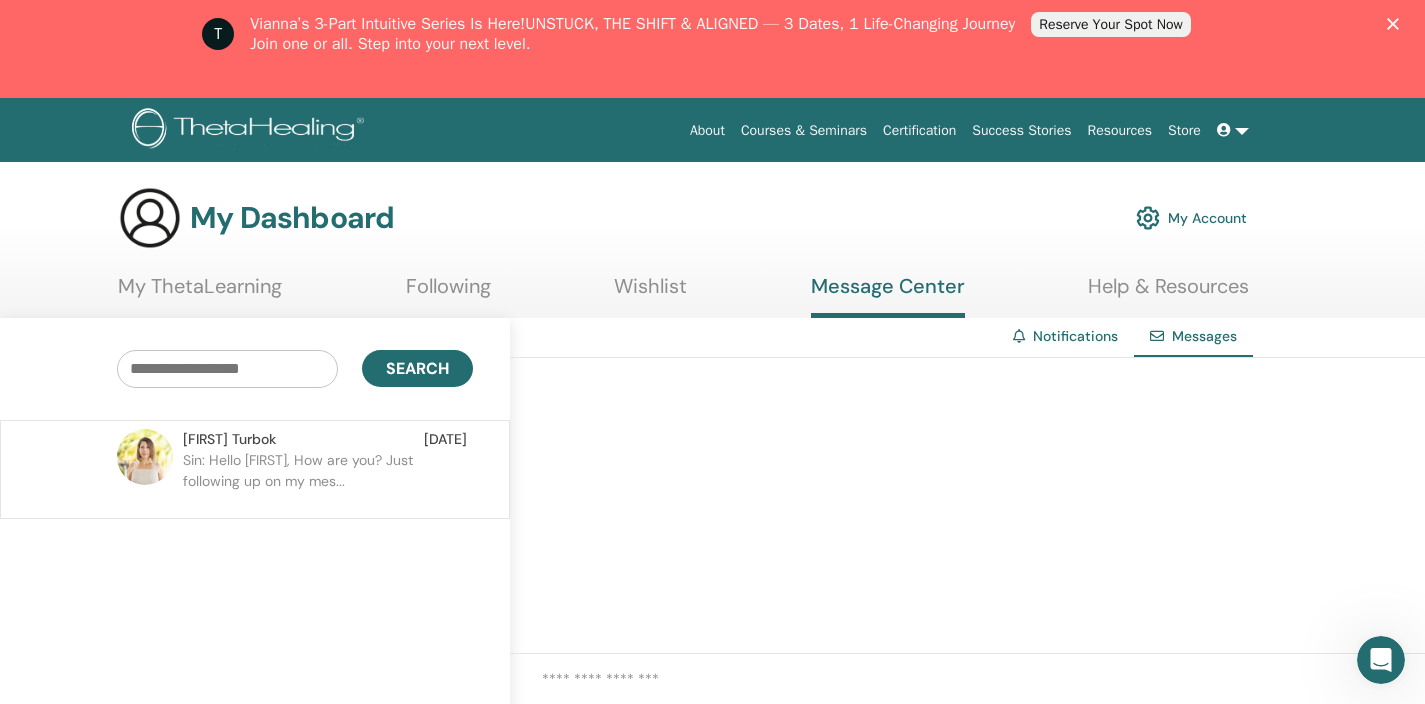 click on "Gizella   Turbok" at bounding box center [229, 439] 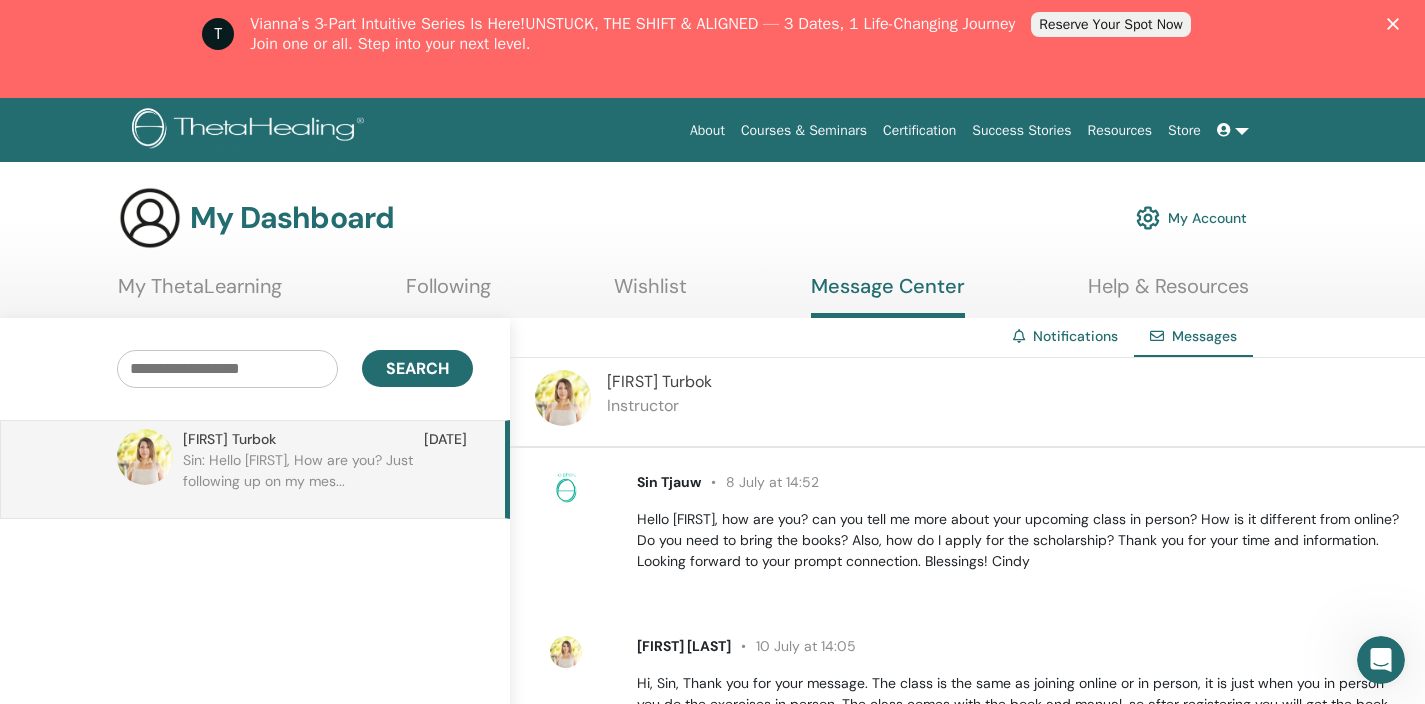 scroll, scrollTop: 35, scrollLeft: 0, axis: vertical 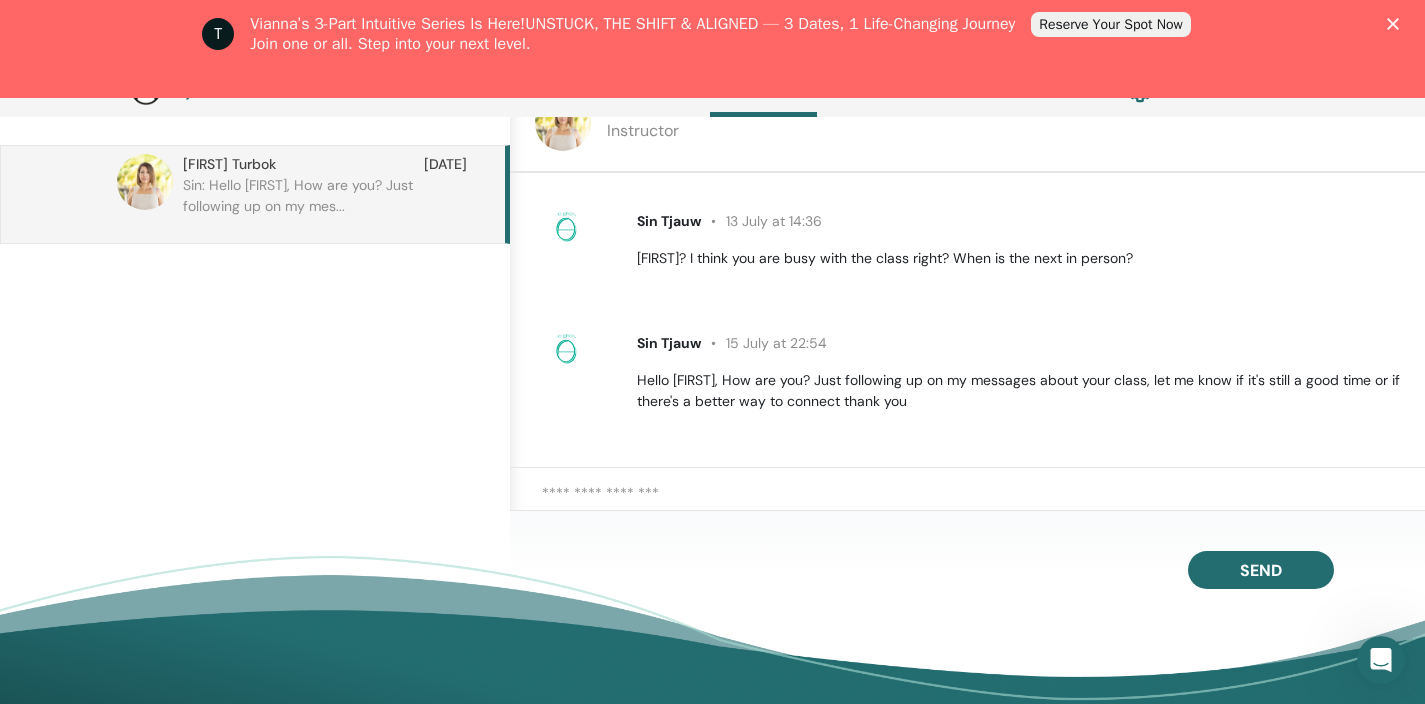 click at bounding box center [983, 503] 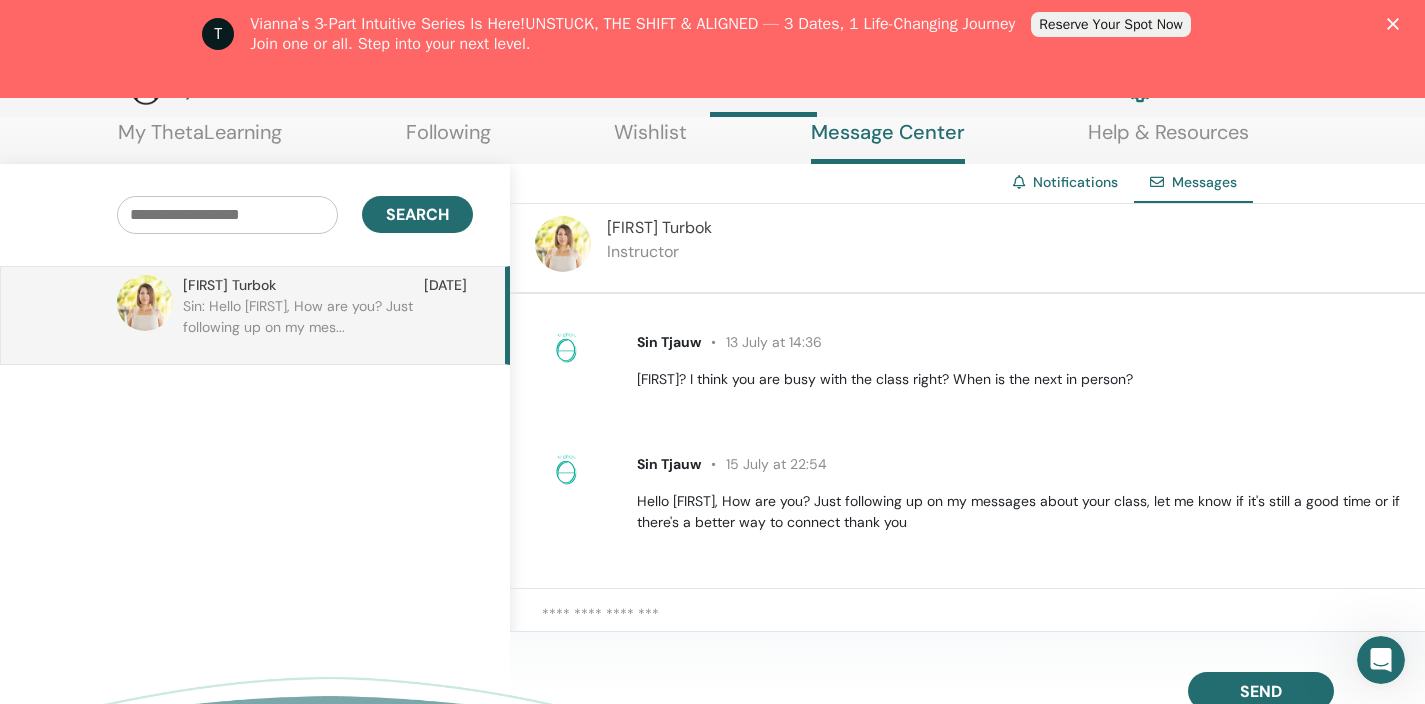 scroll, scrollTop: 202, scrollLeft: 0, axis: vertical 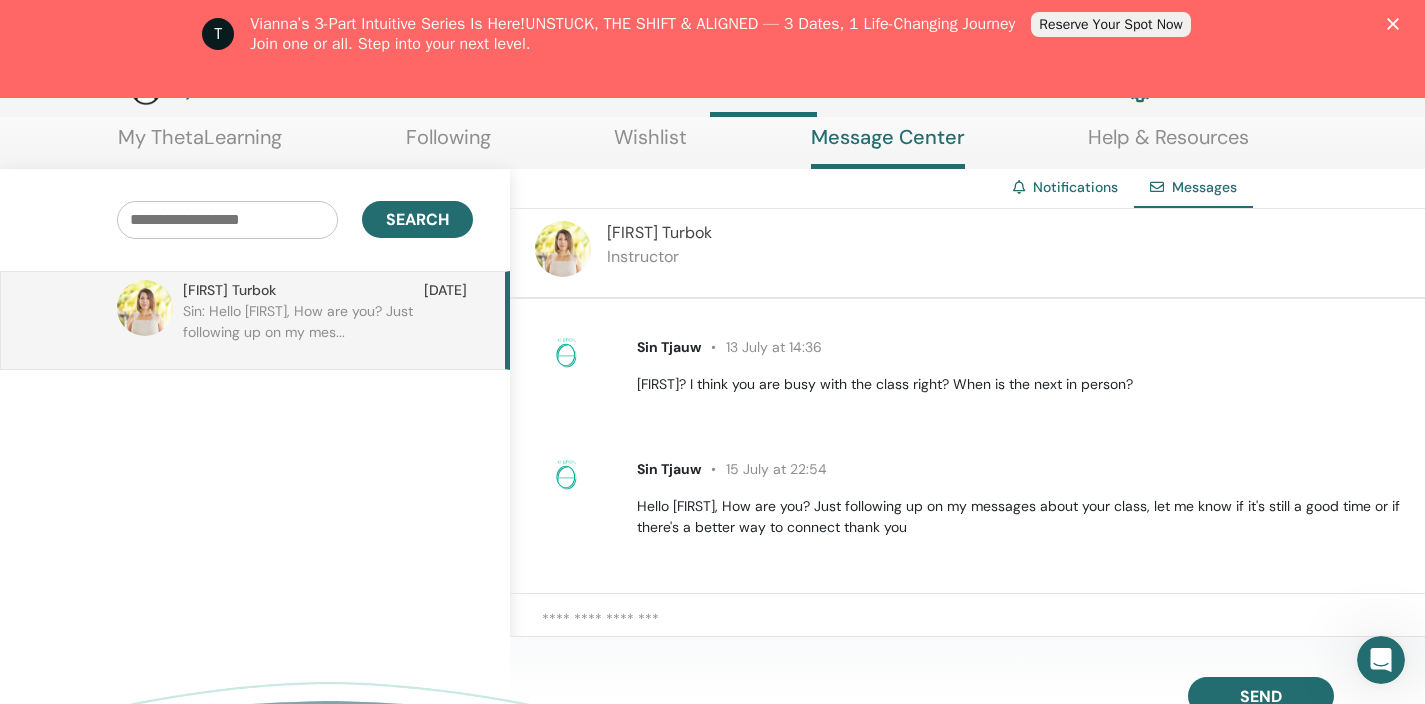 click at bounding box center (967, 629) 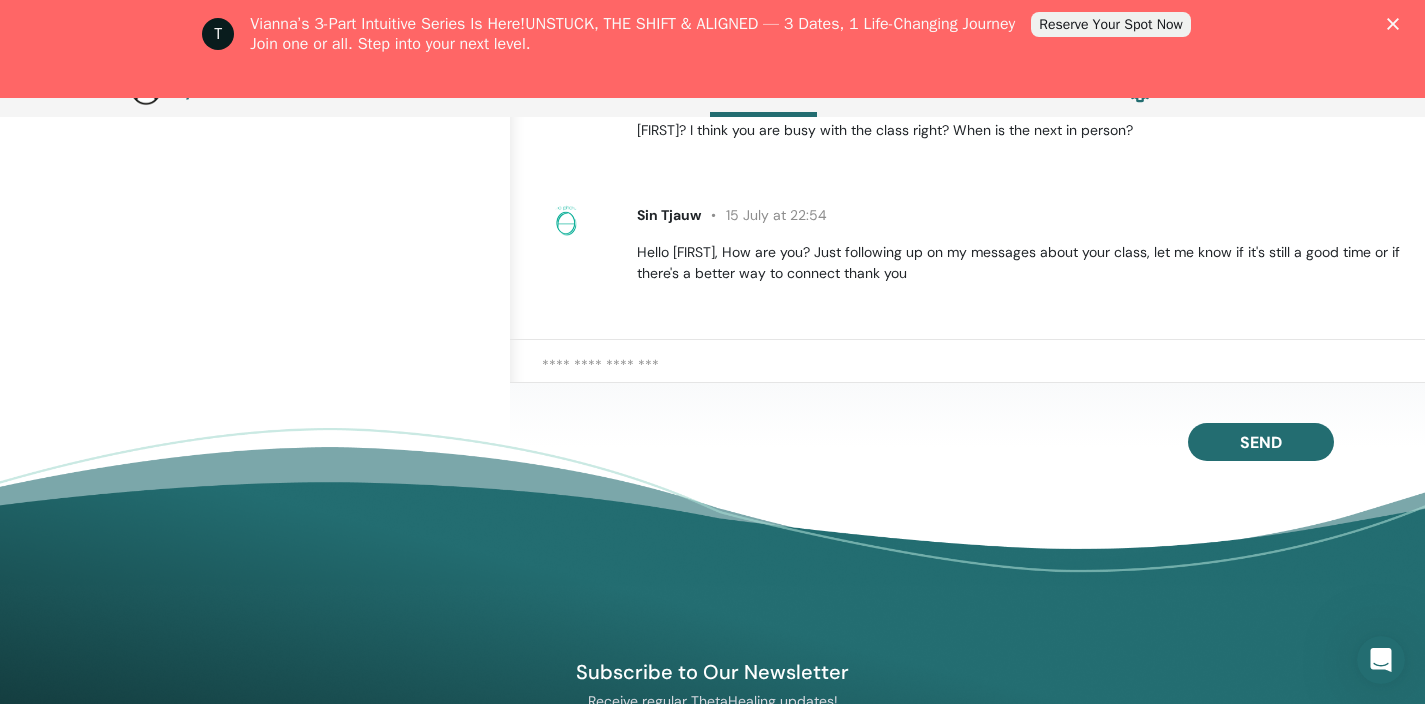scroll, scrollTop: 375, scrollLeft: 0, axis: vertical 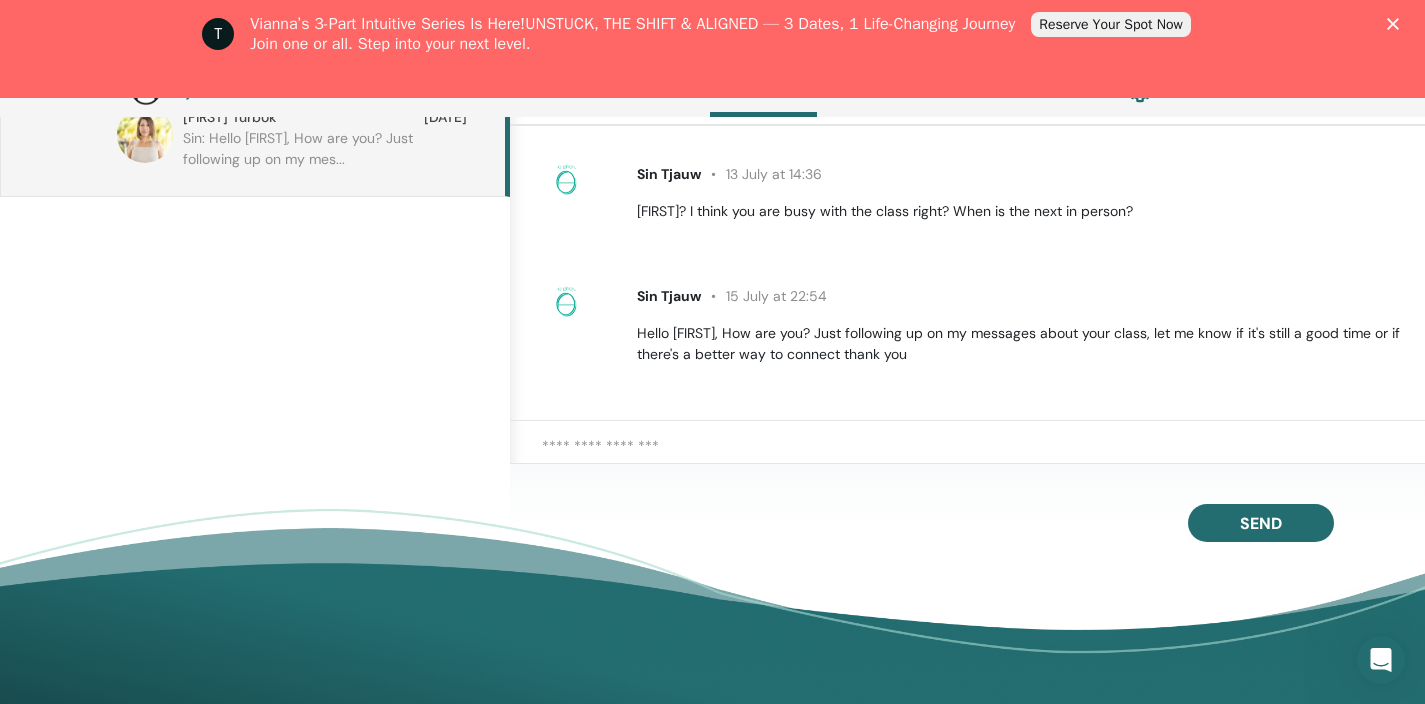 click at bounding box center (983, 456) 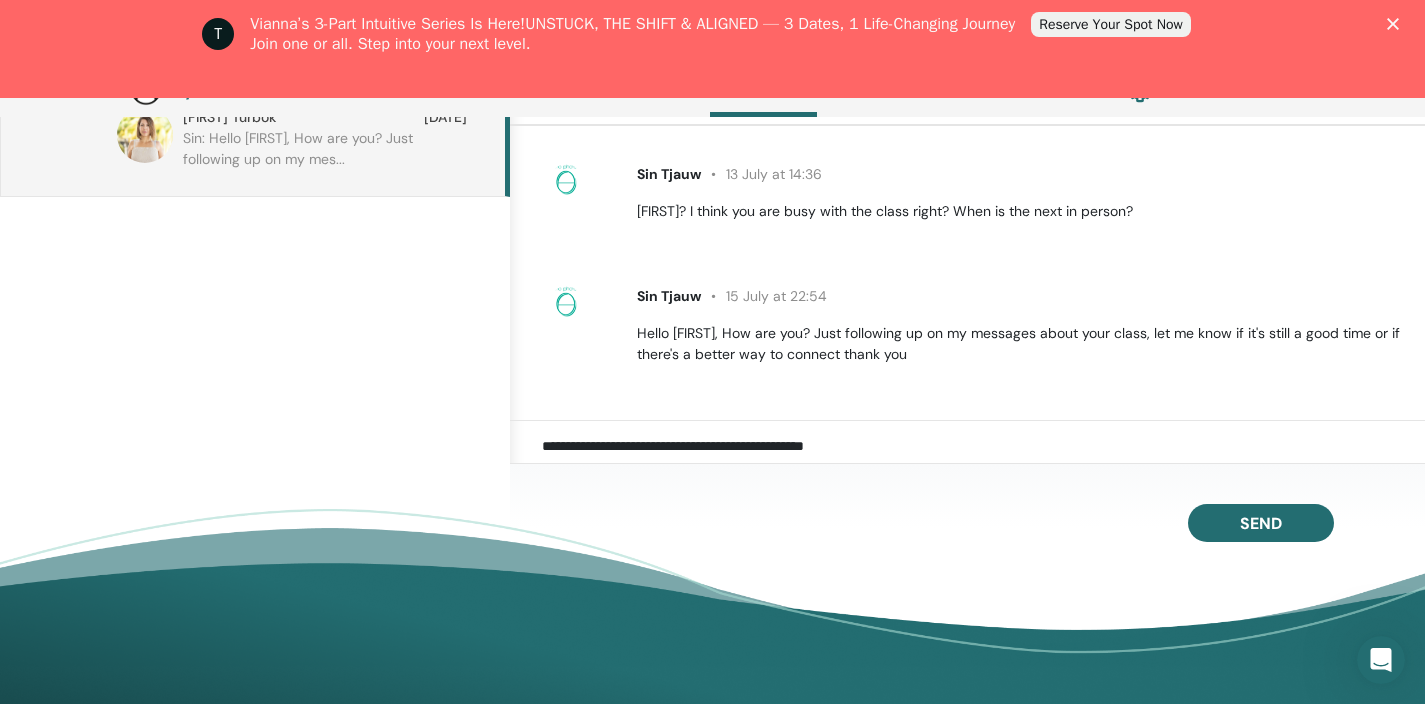 click on "***" 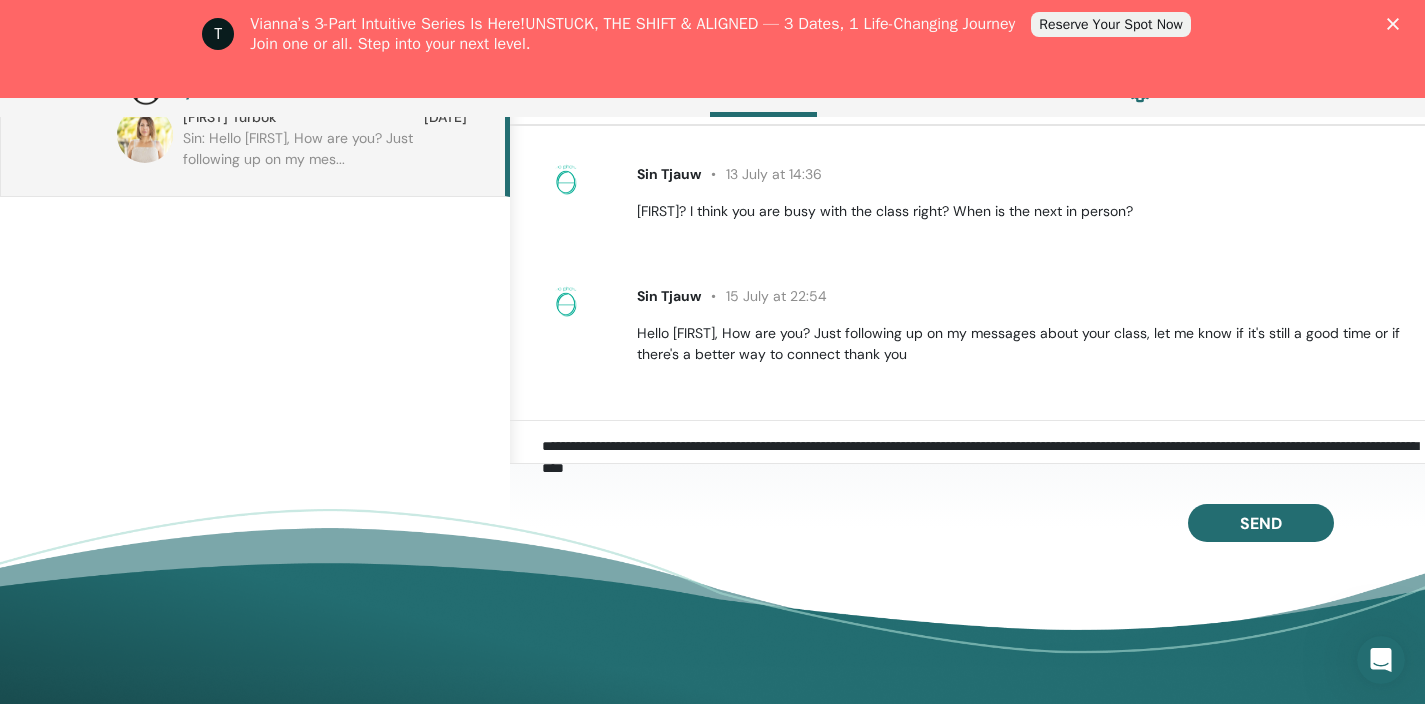 click on "**********" 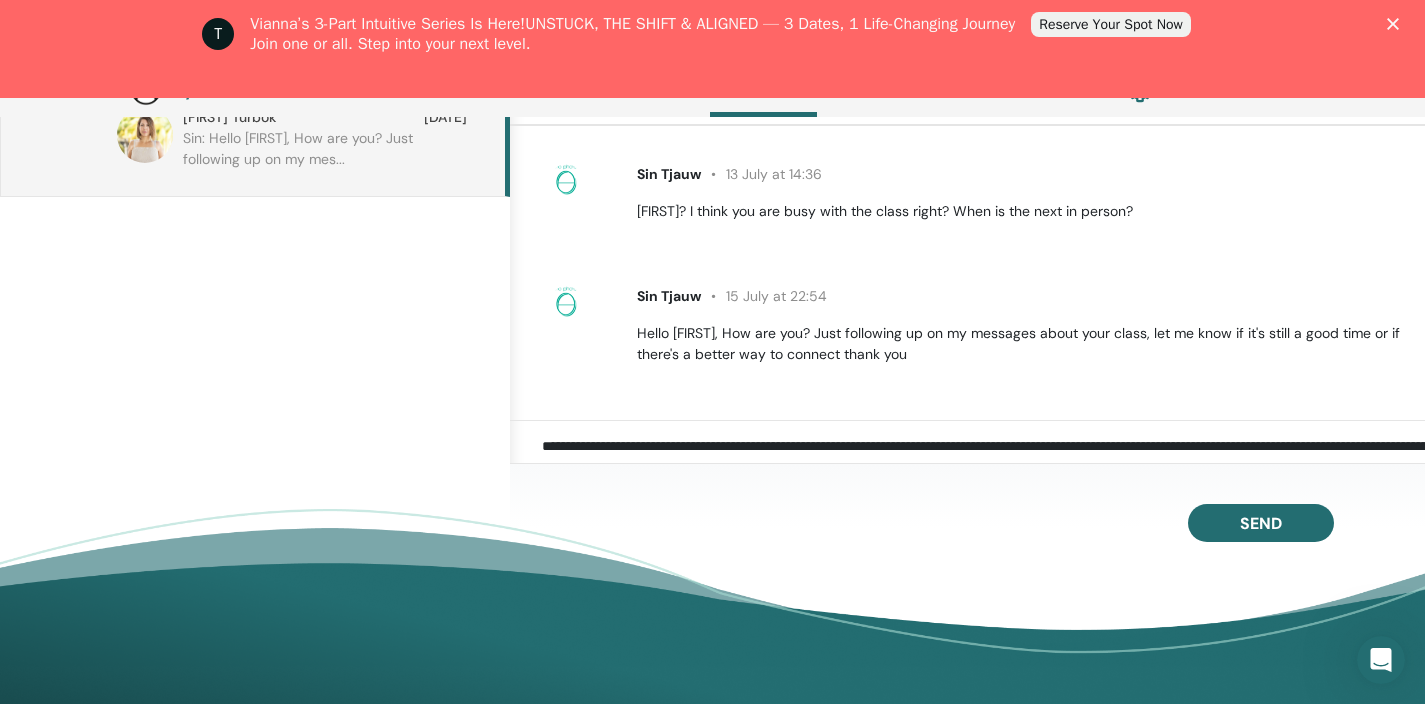 click on "**********" at bounding box center (983, 456) 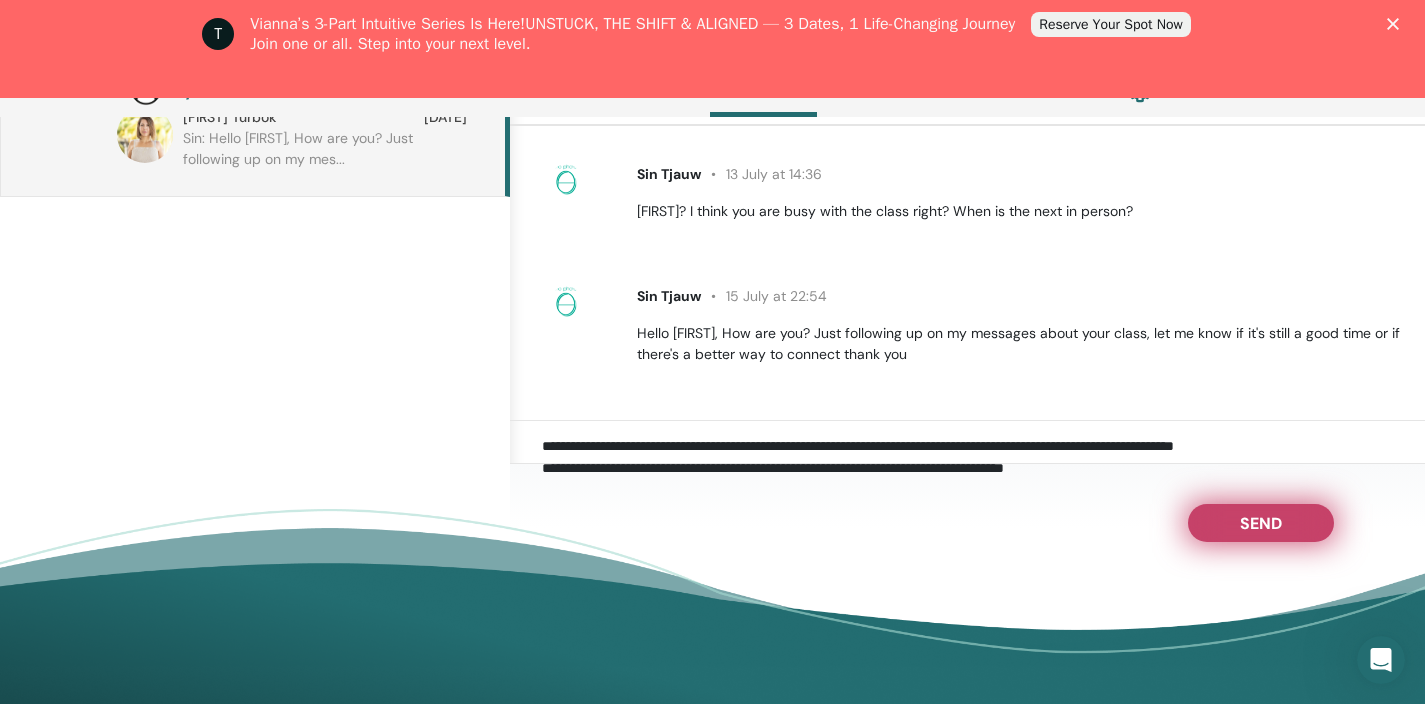 type on "**********" 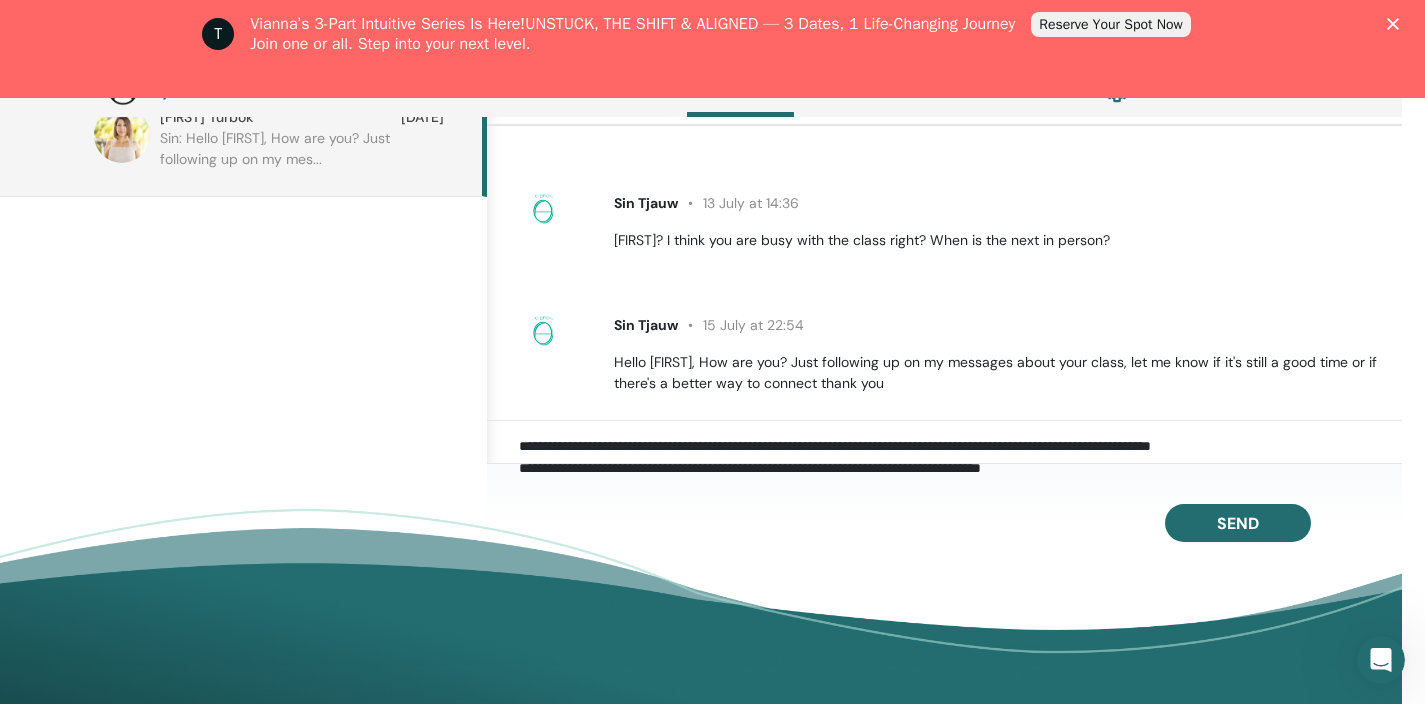 scroll, scrollTop: 694, scrollLeft: 0, axis: vertical 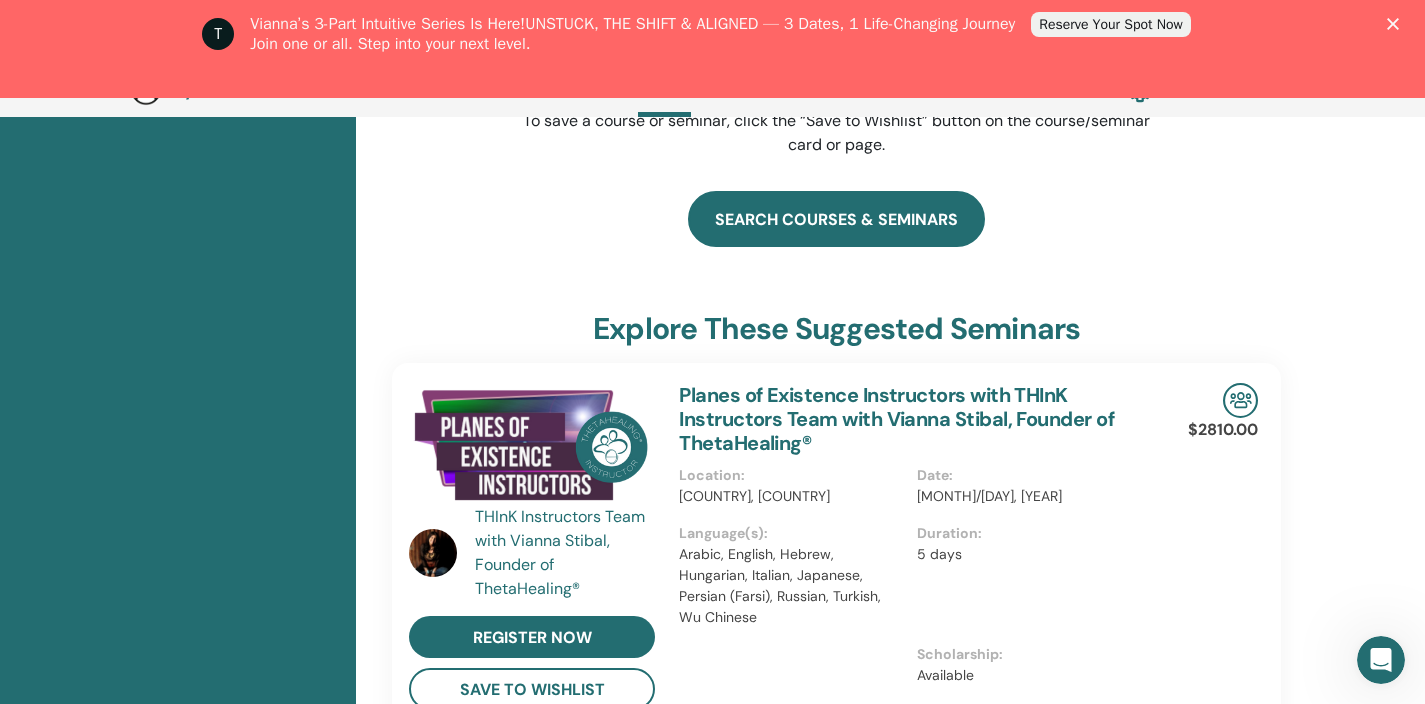 click on "search courses & seminars" at bounding box center [836, 219] 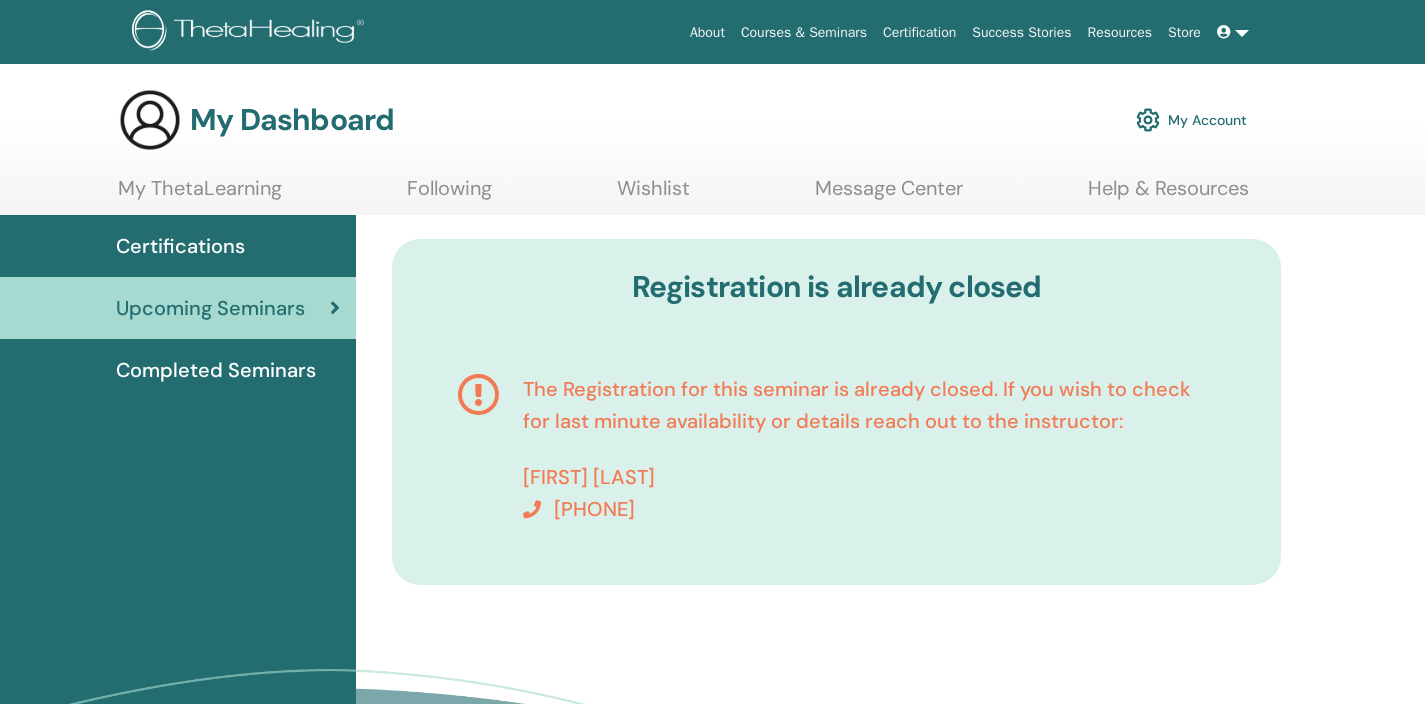 scroll, scrollTop: 0, scrollLeft: 0, axis: both 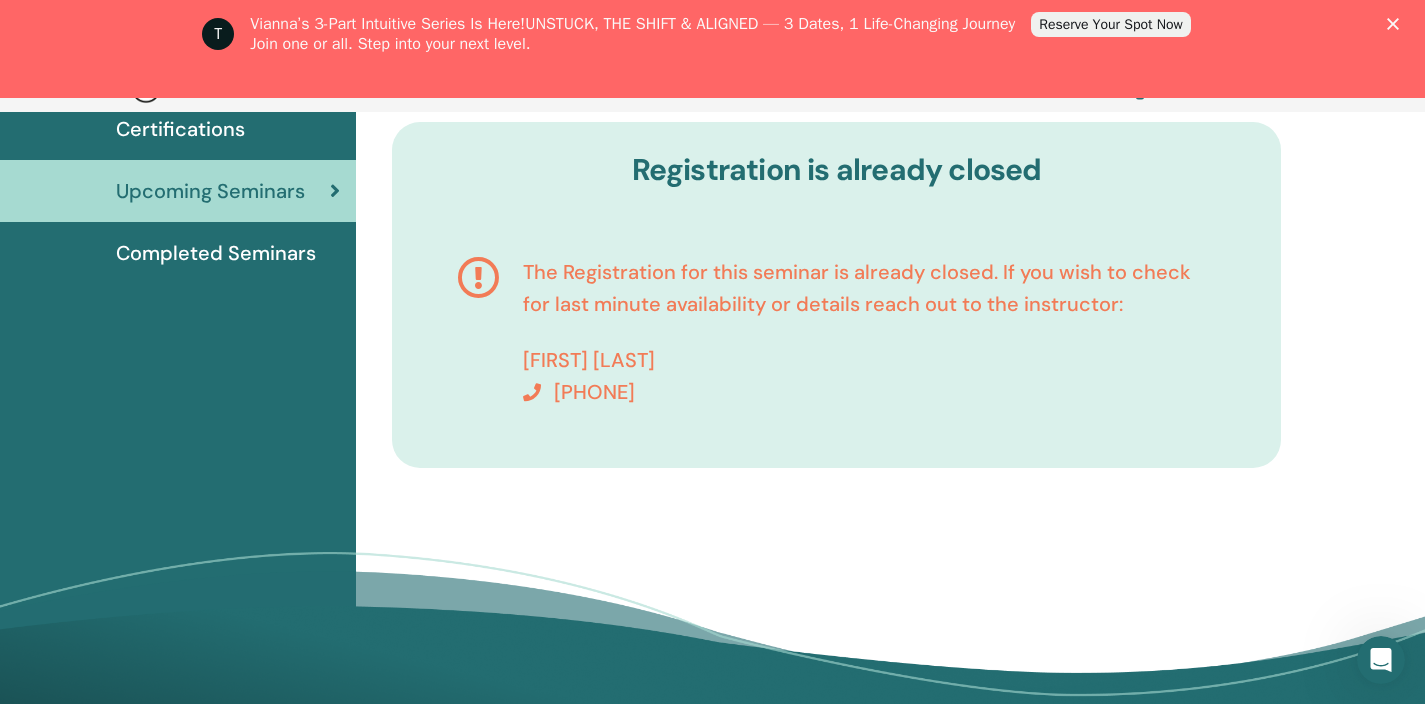 click at bounding box center (335, 191) 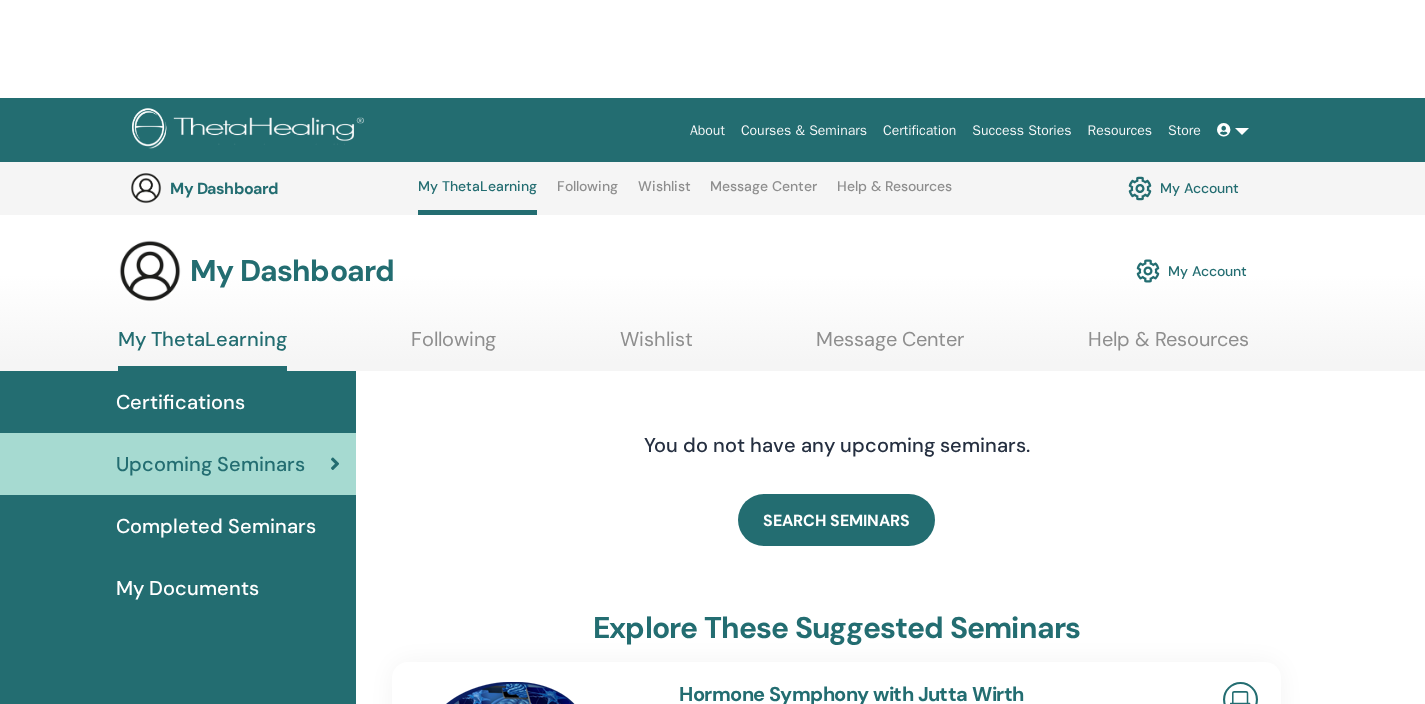 scroll, scrollTop: 322, scrollLeft: 0, axis: vertical 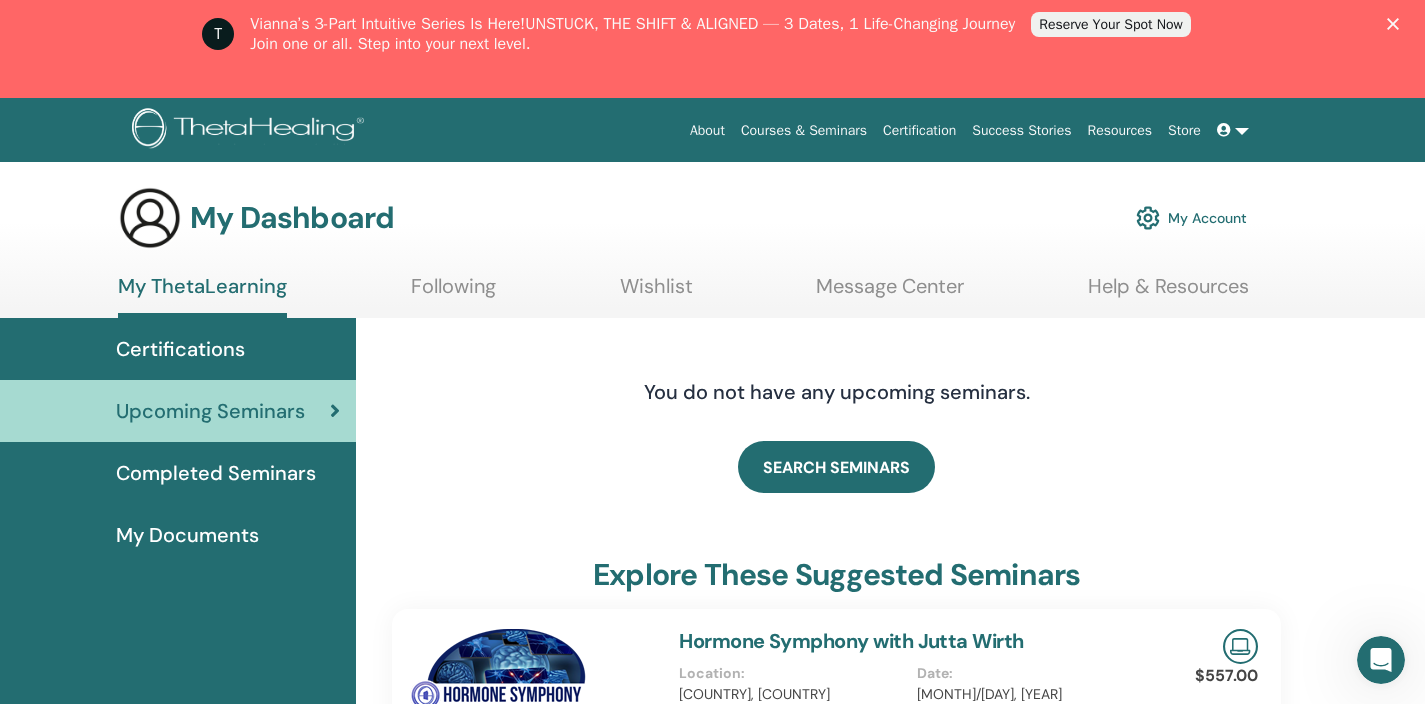 click on "Certifications" at bounding box center [178, 349] 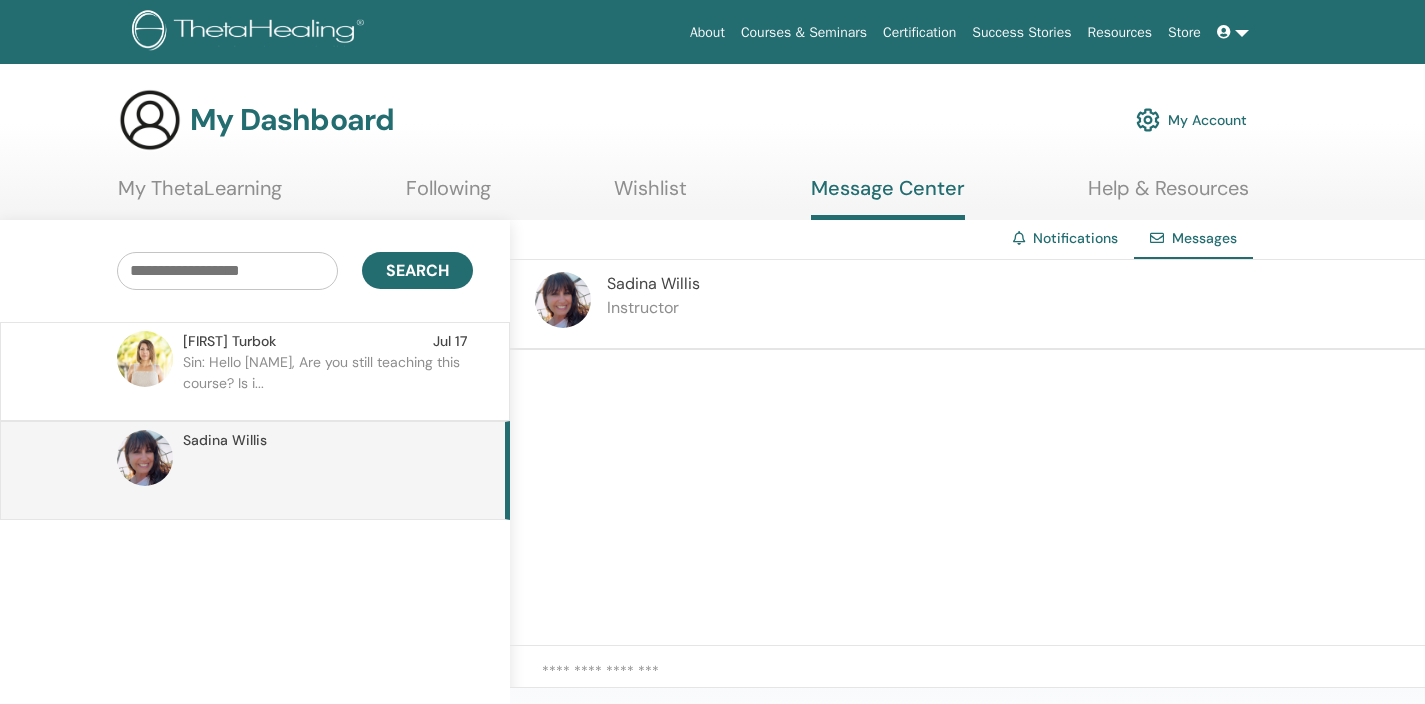 scroll, scrollTop: 0, scrollLeft: 0, axis: both 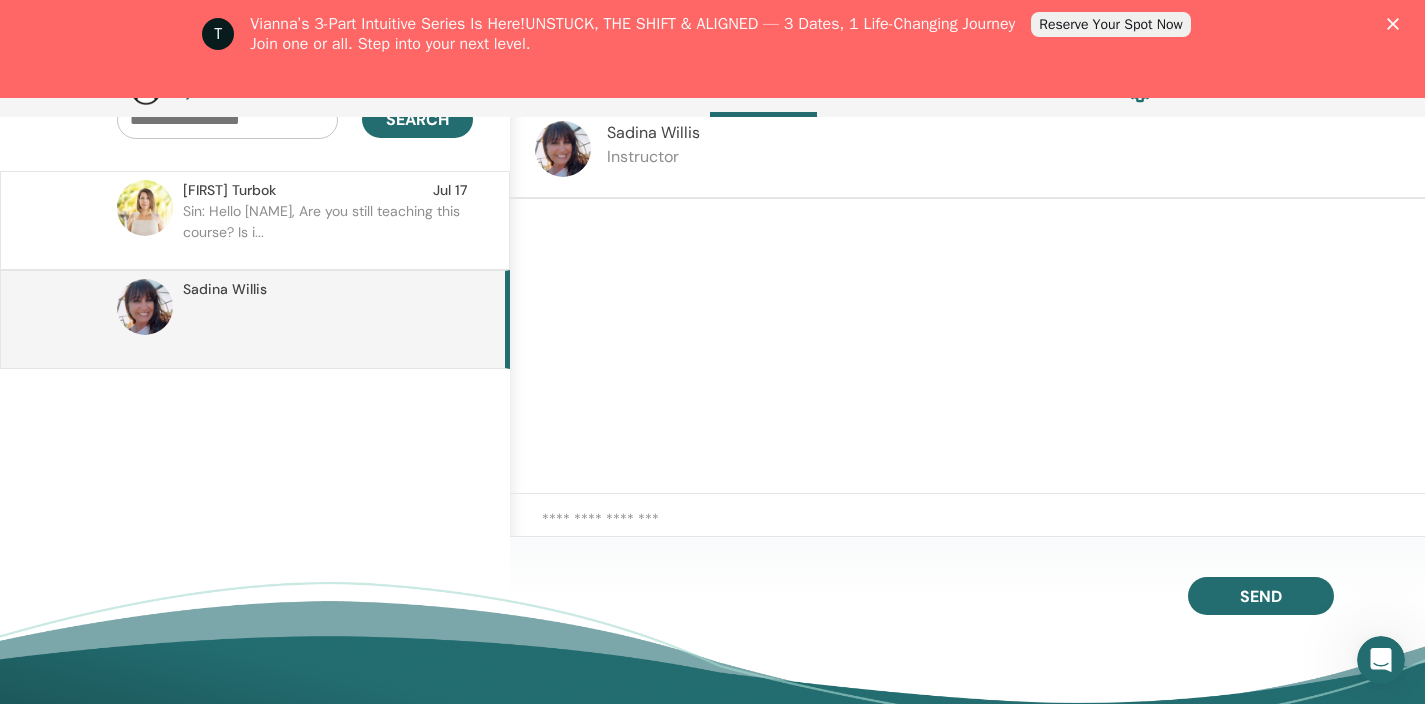 click at bounding box center [967, 347] 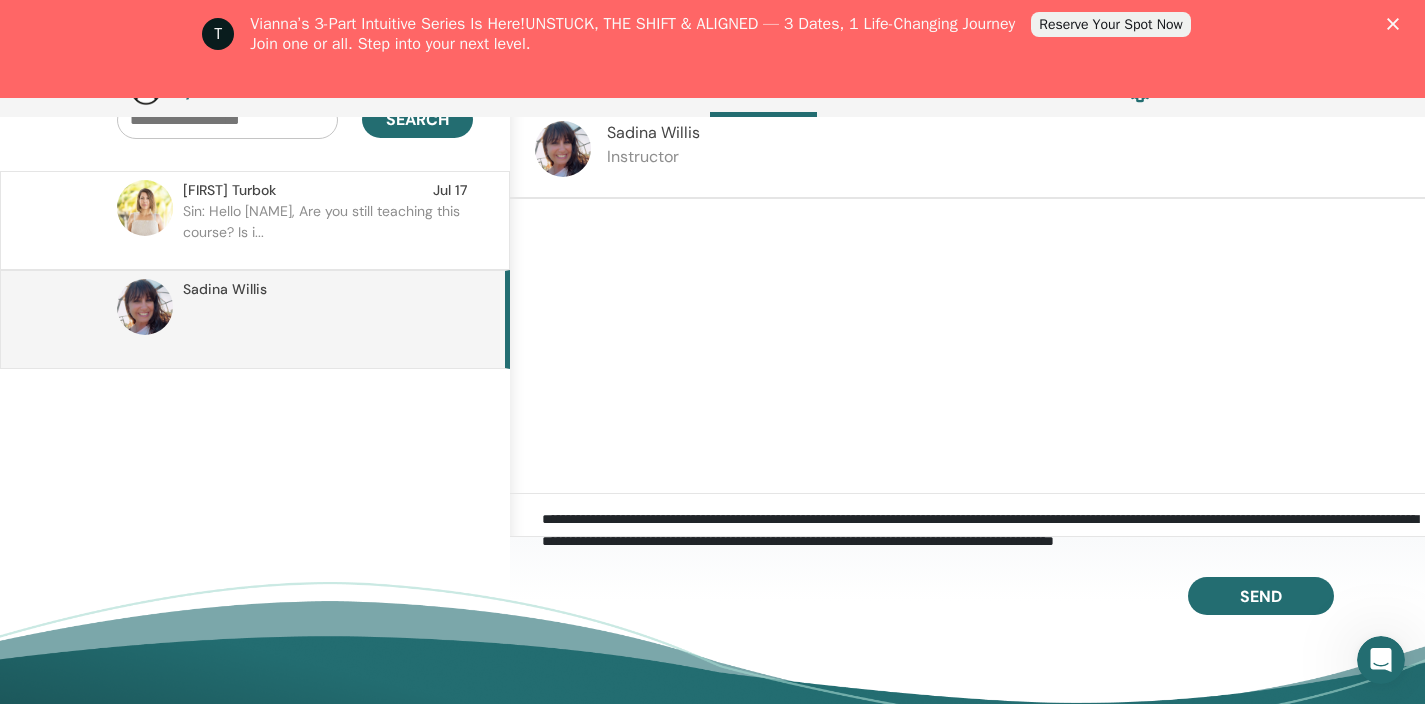 scroll, scrollTop: 22, scrollLeft: 0, axis: vertical 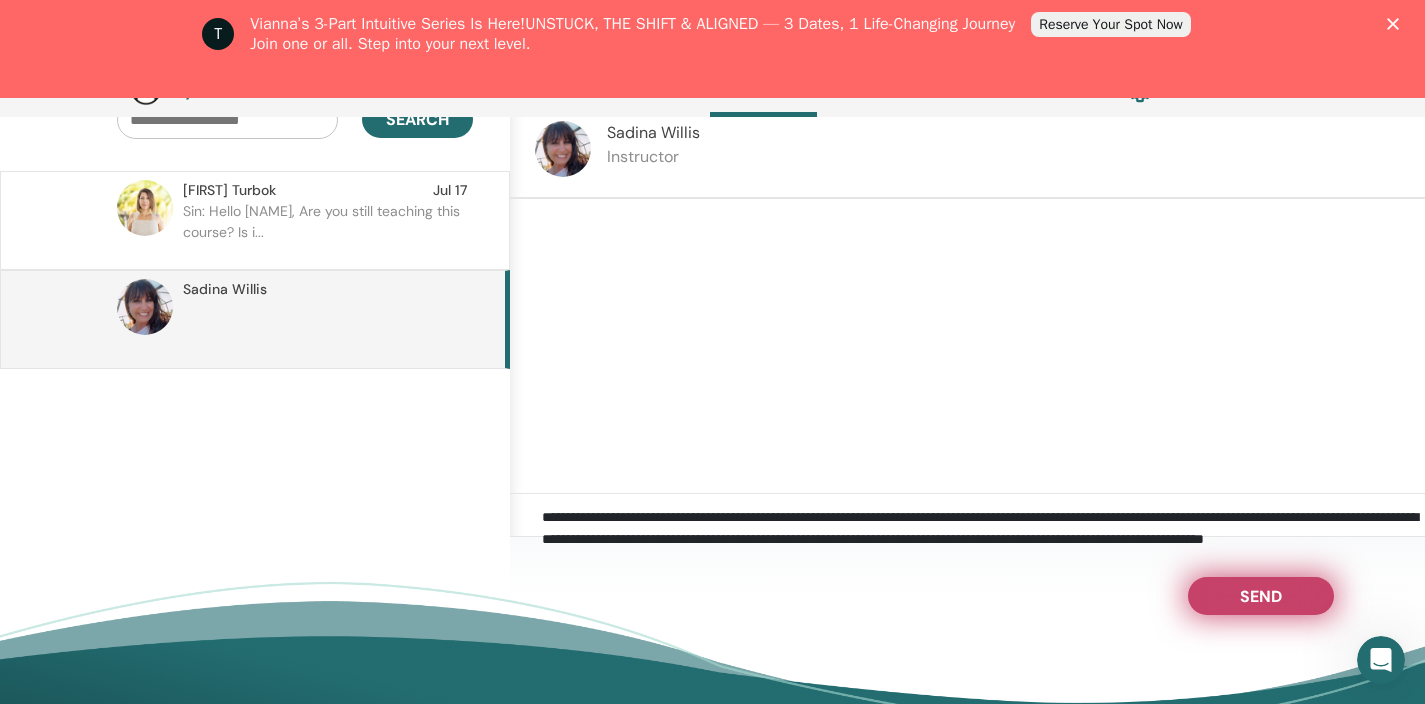 type on "**********" 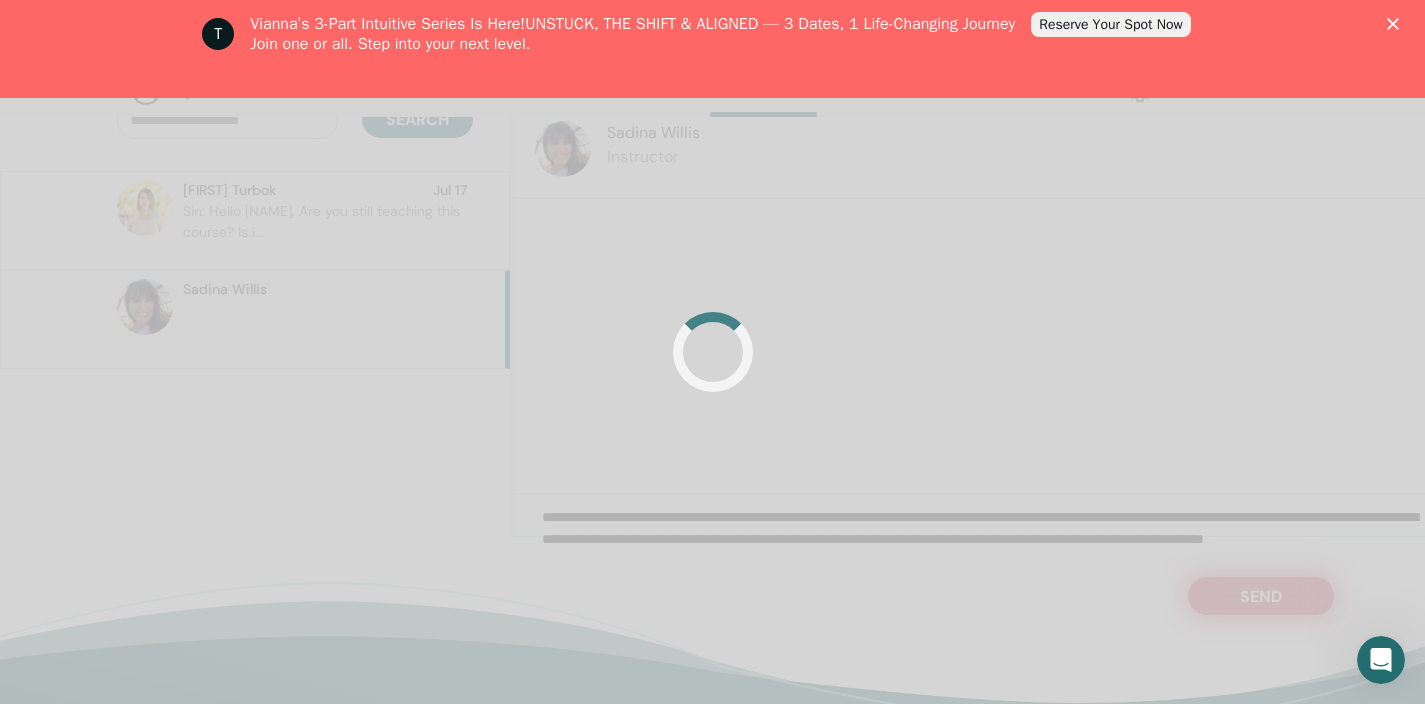 scroll, scrollTop: 0, scrollLeft: 0, axis: both 